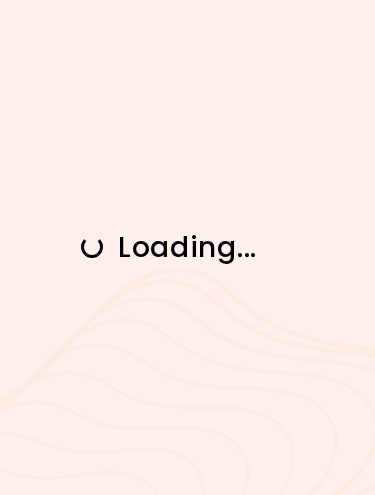 scroll, scrollTop: 0, scrollLeft: 0, axis: both 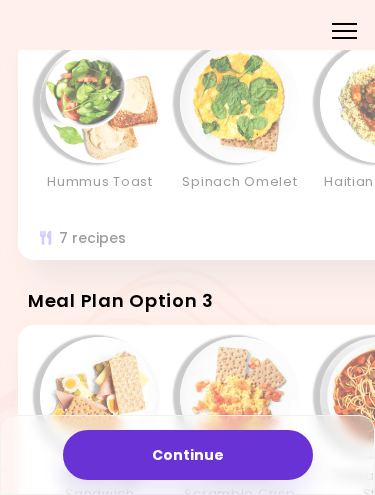 click on "Haitian Chicken" at bounding box center [380, 126] 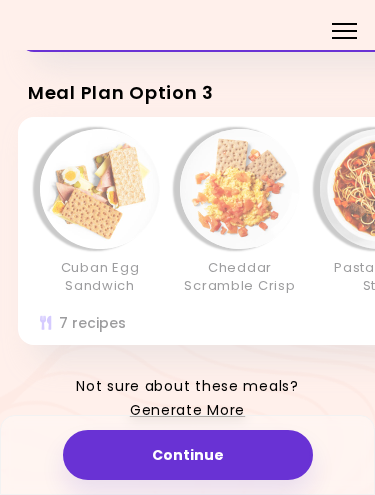 scroll, scrollTop: 664, scrollLeft: 0, axis: vertical 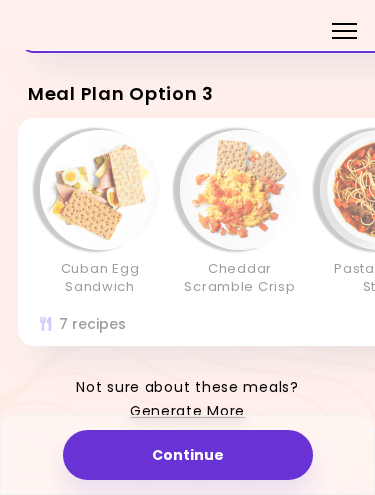 click on "Pasta & Beef Stew" at bounding box center [380, 213] 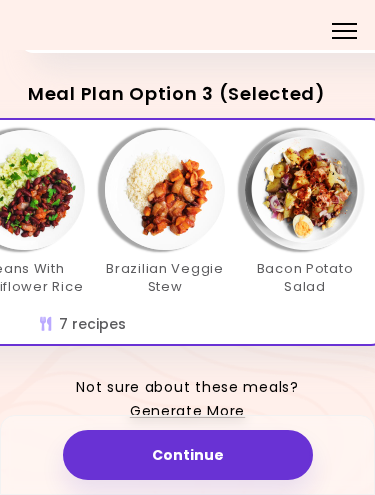 scroll, scrollTop: 0, scrollLeft: 652, axis: horizontal 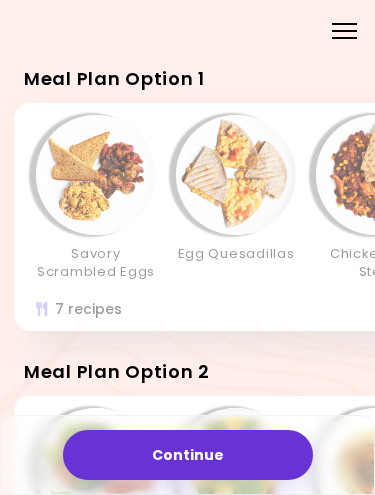 click at bounding box center [236, 175] 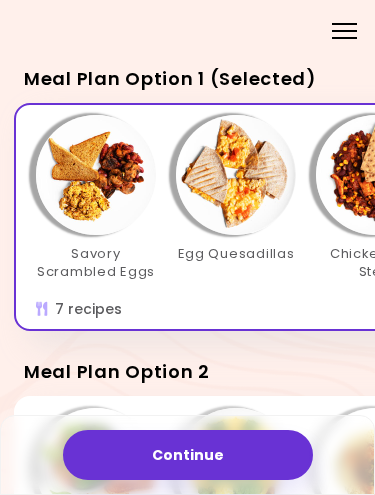 click at bounding box center [236, 175] 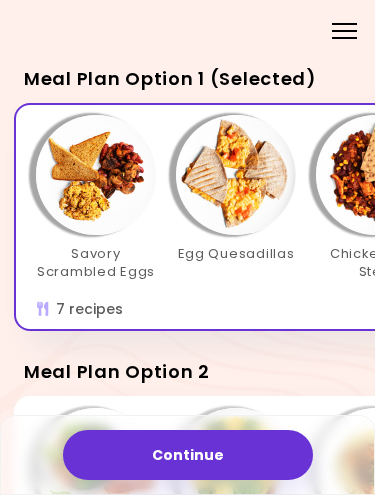 scroll, scrollTop: 0, scrollLeft: 0, axis: both 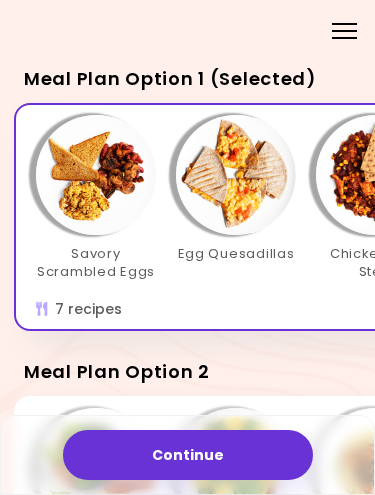 click on "Continue" at bounding box center [188, 455] 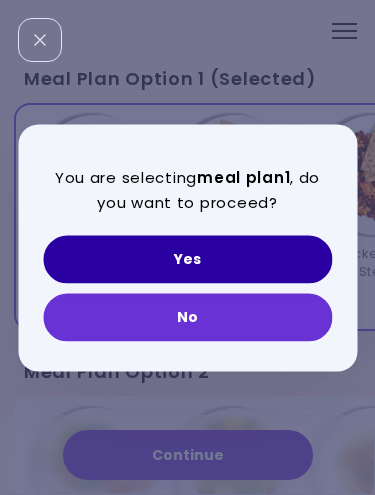 click on "Yes" at bounding box center [187, 259] 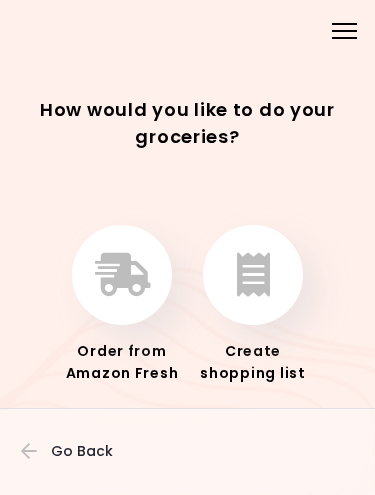 click 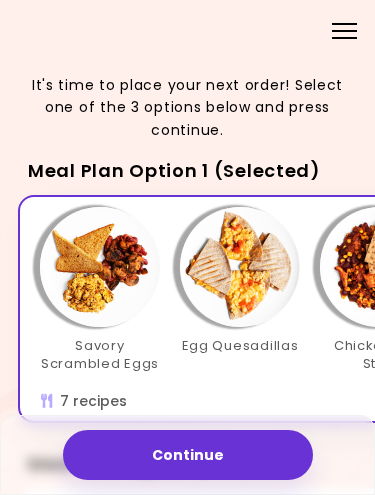 scroll, scrollTop: 0, scrollLeft: 0, axis: both 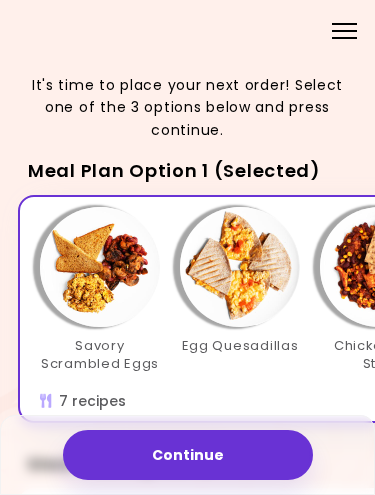 click on "Menu" at bounding box center [344, 29] 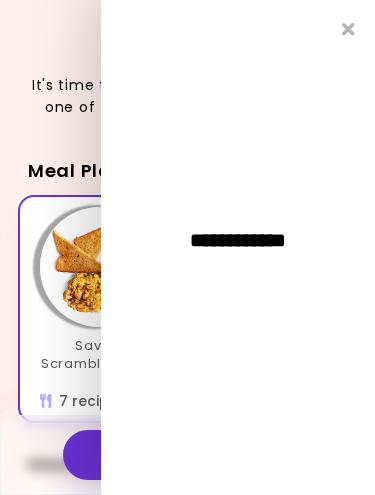 click at bounding box center (348, 29) 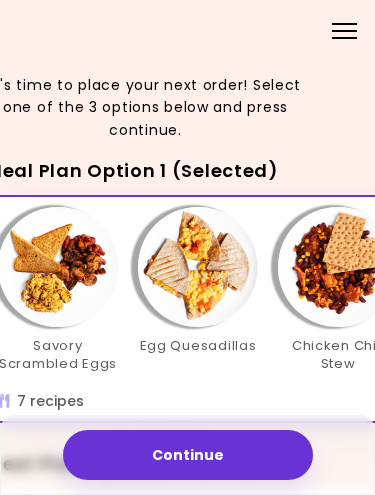 scroll, scrollTop: 0, scrollLeft: 42, axis: horizontal 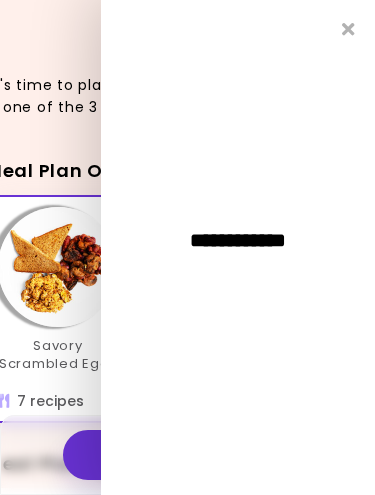 click at bounding box center [348, 29] 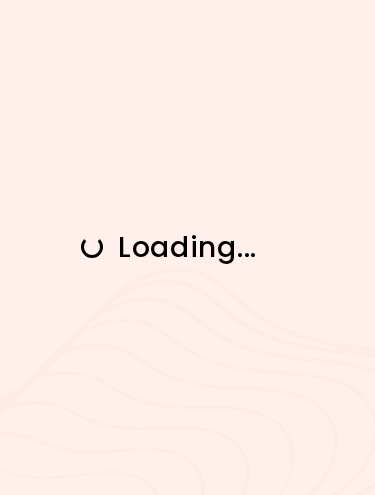 scroll, scrollTop: 0, scrollLeft: 0, axis: both 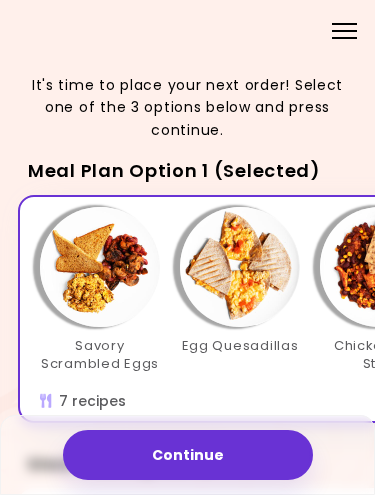 click at bounding box center (240, 267) 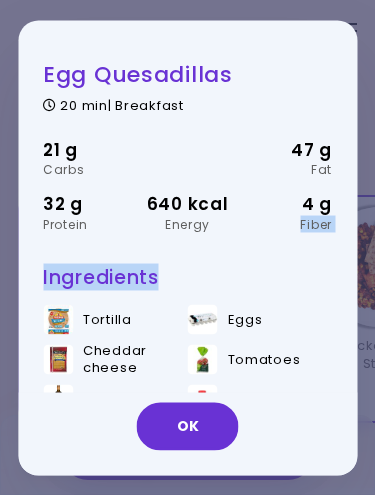 click on "OK" at bounding box center (188, 426) 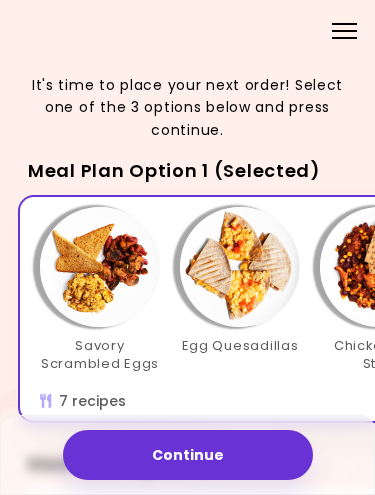 click at bounding box center [344, 31] 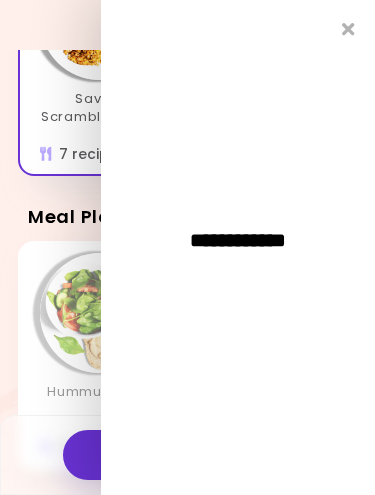 scroll, scrollTop: 247, scrollLeft: 0, axis: vertical 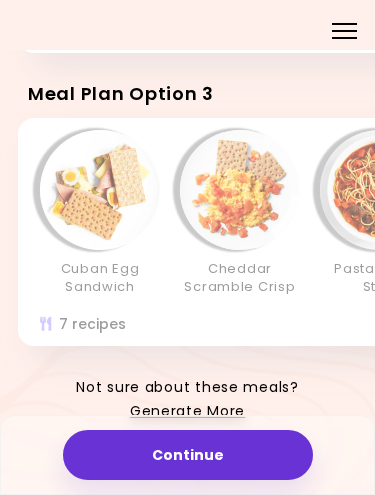 click on "Generate More" at bounding box center [187, 412] 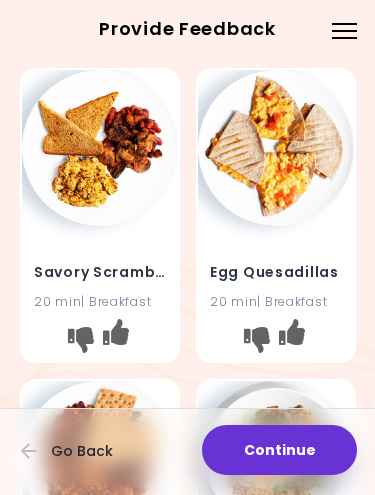 scroll, scrollTop: 0, scrollLeft: 0, axis: both 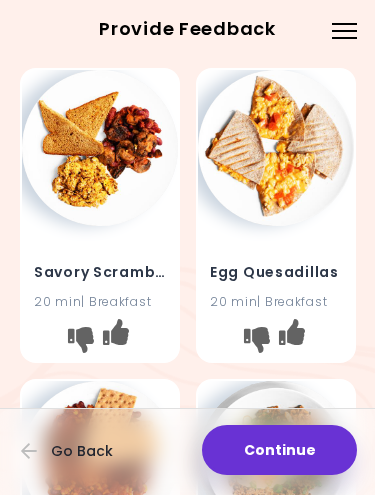 click on "Go Back" at bounding box center [82, 451] 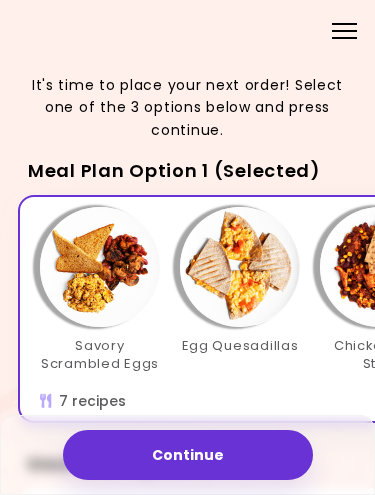 click on "Continue" at bounding box center [188, 455] 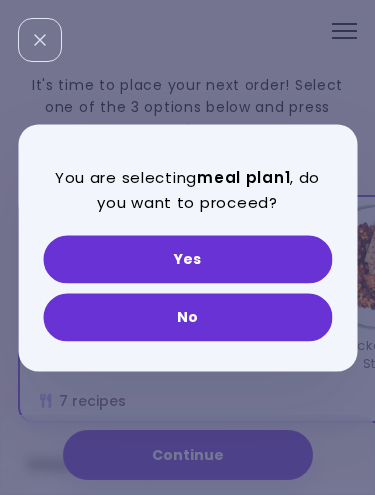 click on "Yes" at bounding box center [187, 259] 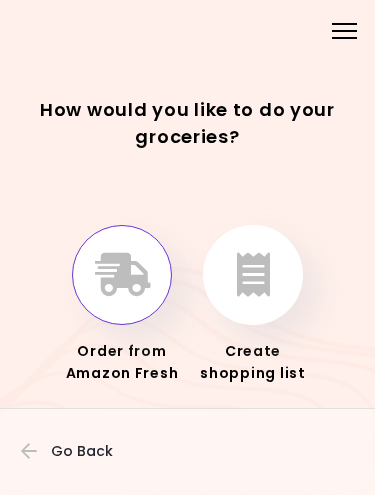 click at bounding box center (122, 275) 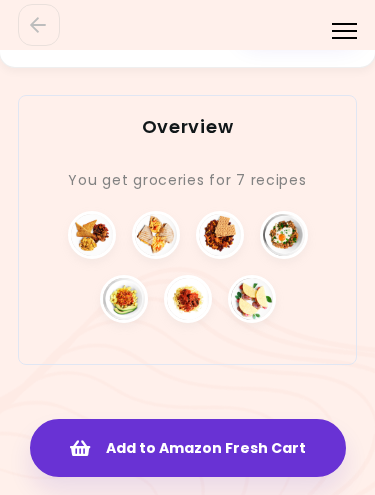 scroll, scrollTop: 3902, scrollLeft: 0, axis: vertical 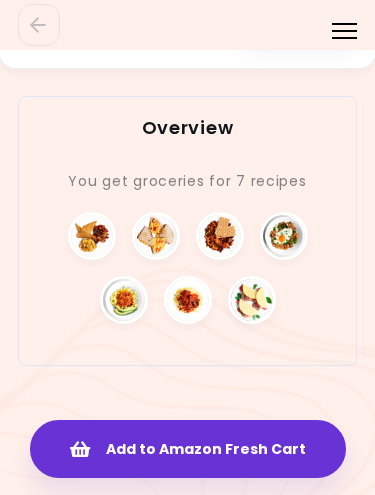 click on "Add to Amazon Fresh Cart" at bounding box center (188, 449) 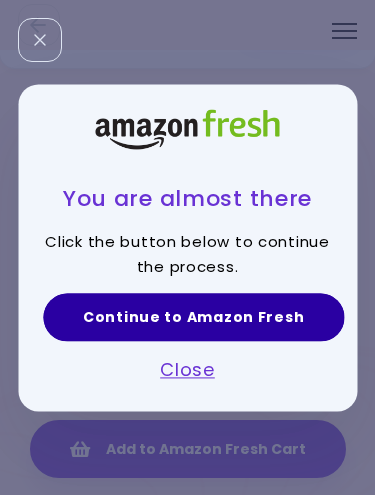 click on "Continue to Amazon Fresh" at bounding box center [193, 317] 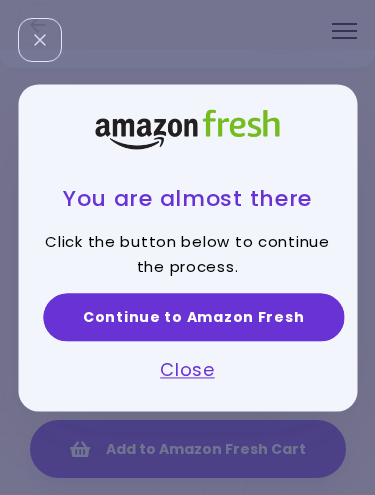 scroll, scrollTop: 0, scrollLeft: 0, axis: both 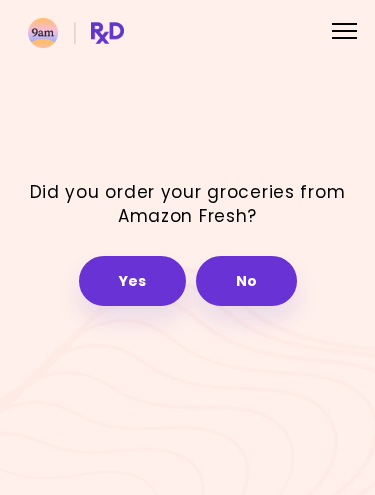 click on "No" at bounding box center (246, 281) 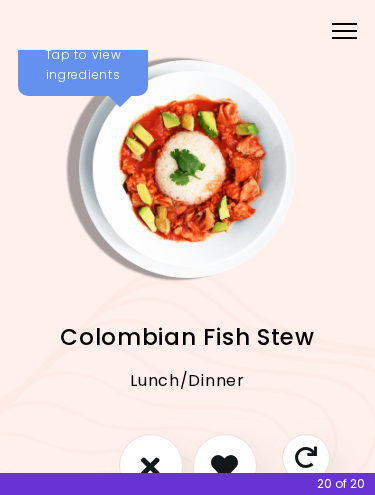 scroll, scrollTop: 0, scrollLeft: 0, axis: both 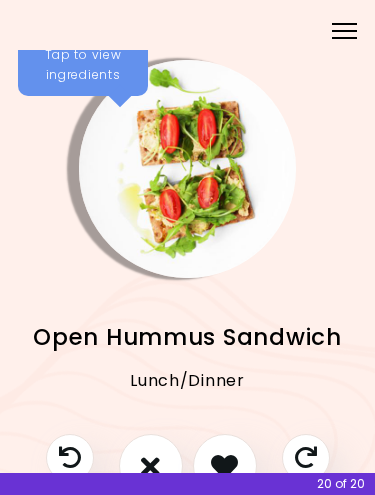 click at bounding box center [306, 458] 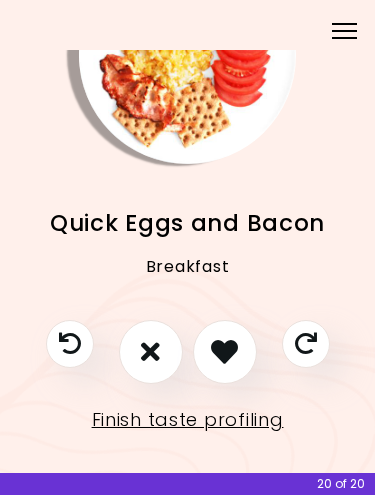 scroll, scrollTop: 114, scrollLeft: 0, axis: vertical 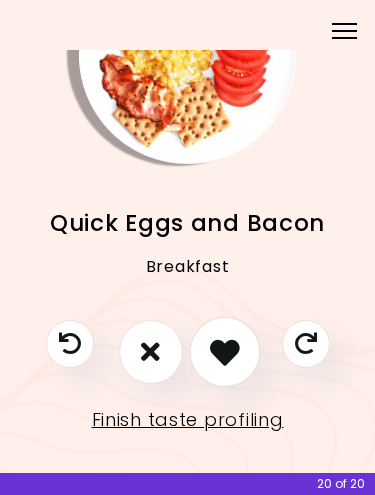 click at bounding box center (225, 352) 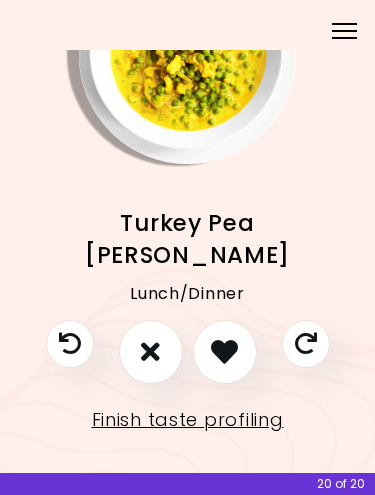 click on "Finish taste profiling" at bounding box center (188, 420) 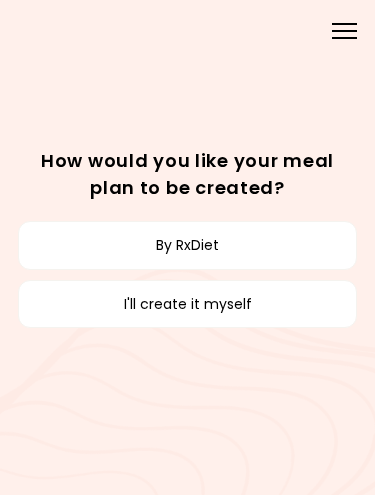 click on "By RxDiet" at bounding box center (187, 245) 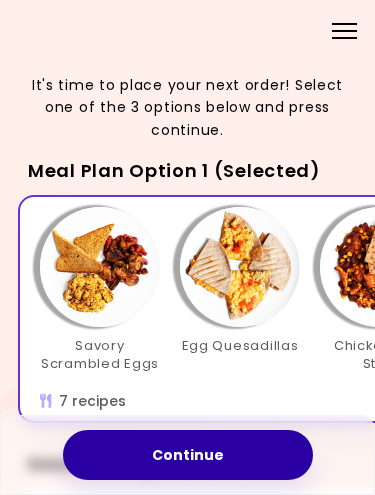 click on "Continue" at bounding box center [188, 455] 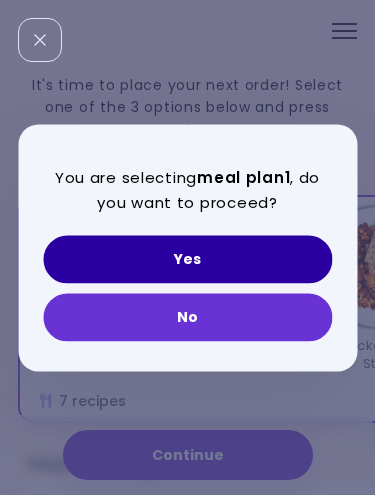 click on "Yes" at bounding box center (187, 259) 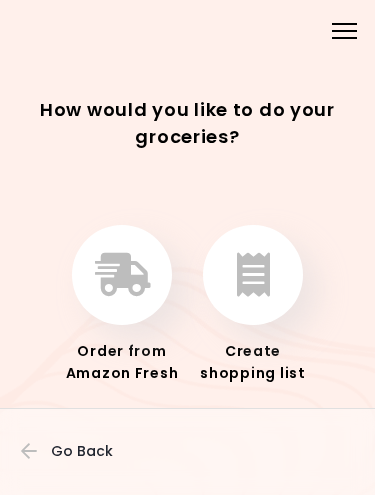click at bounding box center (253, 275) 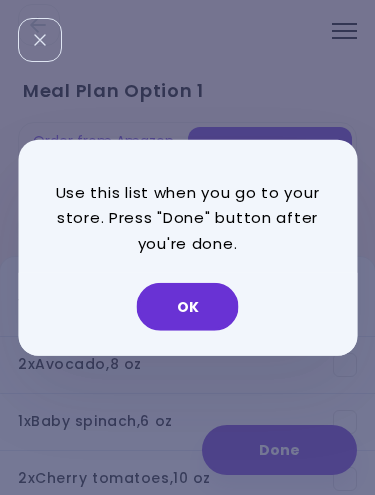 click on "OK" at bounding box center [188, 307] 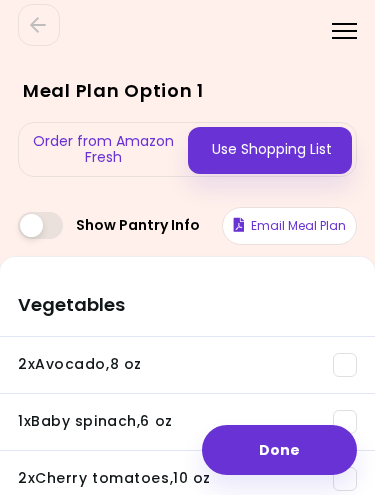click on "Done" at bounding box center [279, 450] 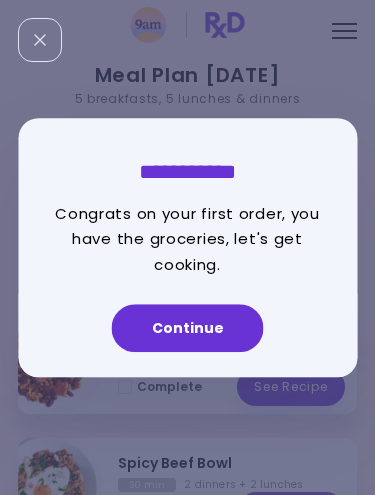 click on "Continue" at bounding box center (188, 328) 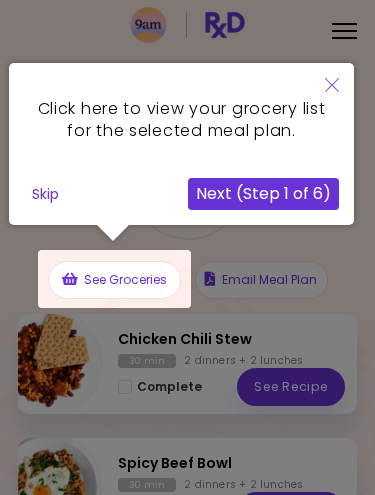 click on "Next (Step 1 of 6)" at bounding box center (263, 194) 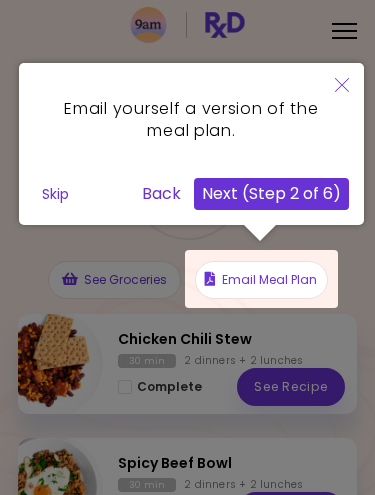 click on "Next (Step 2 of 6)" at bounding box center [271, 194] 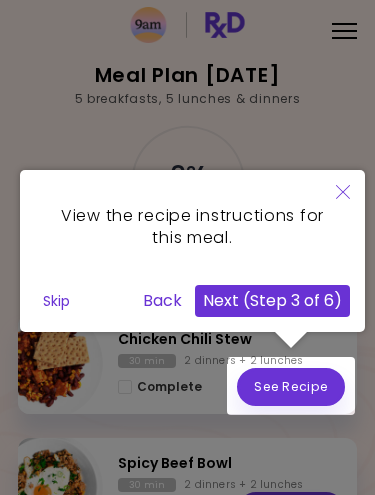 click on "Next (Step 3 of 6)" at bounding box center [272, 301] 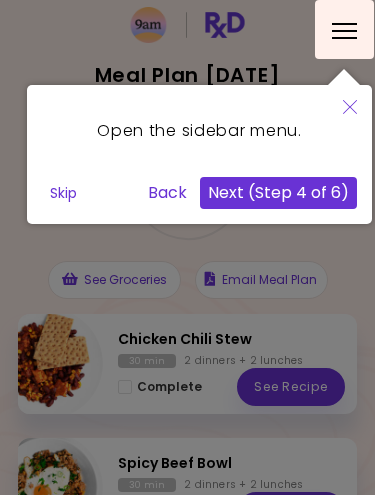 click on "Next (Step 4 of 6)" at bounding box center (278, 193) 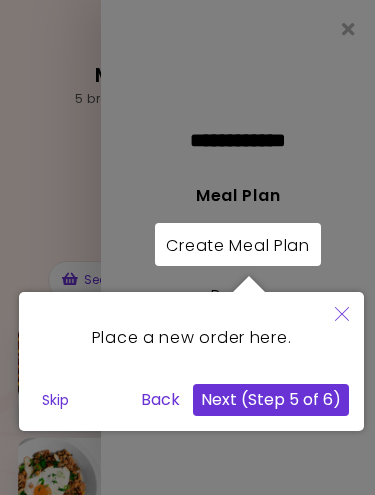 click on "Next (Step 5 of 6)" at bounding box center [271, 400] 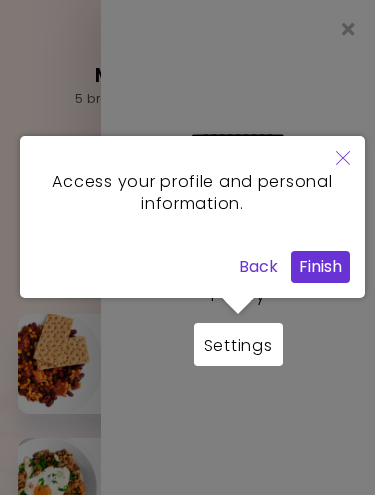 click on "Finish" at bounding box center (320, 267) 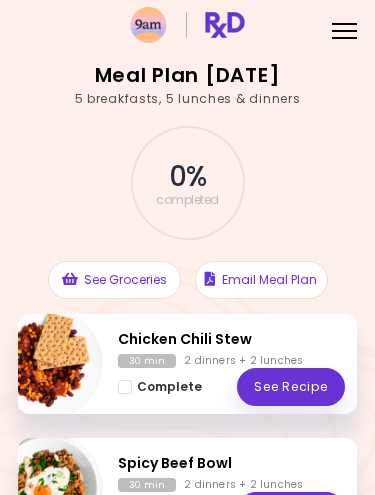 click on "Menu" at bounding box center (344, 29) 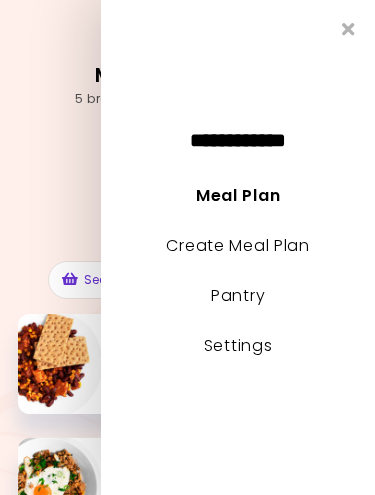 click at bounding box center [348, 29] 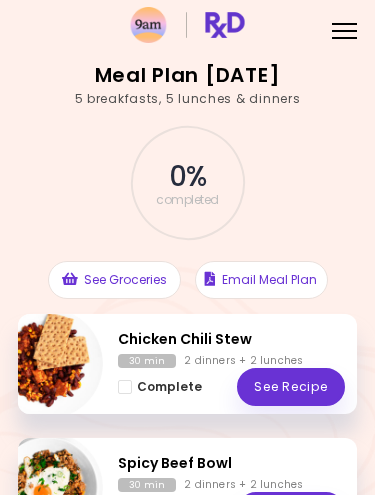 click on "Menu" at bounding box center [344, 29] 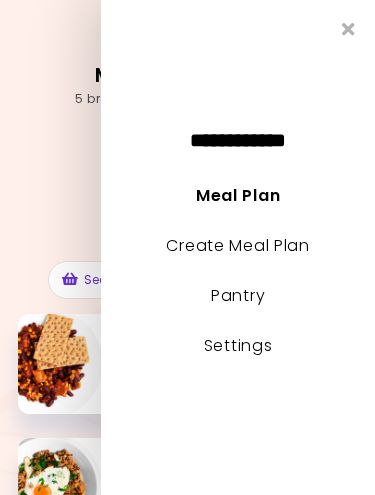 click on "Settings" at bounding box center (238, 345) 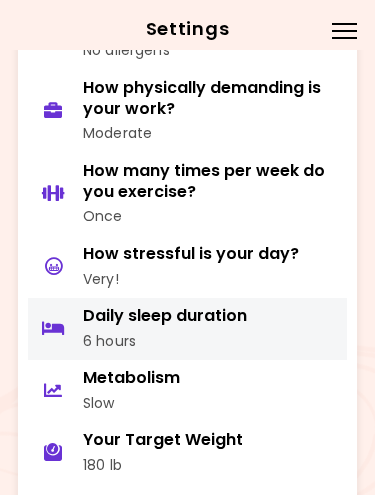 scroll, scrollTop: 377, scrollLeft: 0, axis: vertical 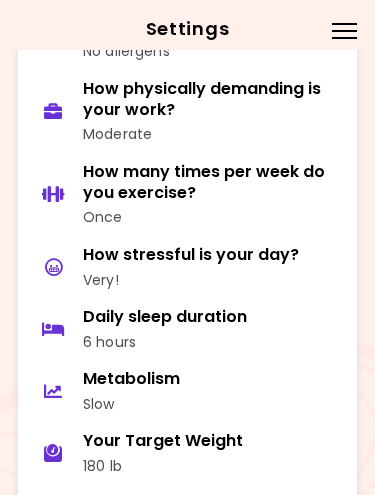 click on "How physically demanding is your work?" at bounding box center [212, 100] 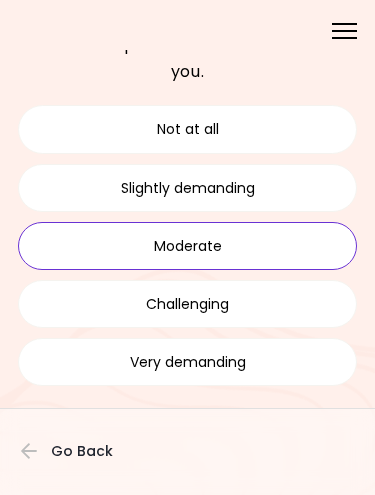 scroll, scrollTop: 107, scrollLeft: 0, axis: vertical 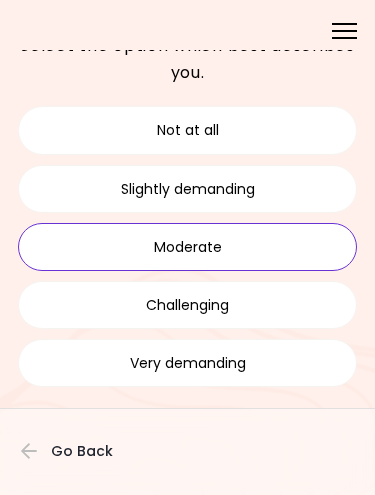 click on "Slightly demanding" at bounding box center (187, 189) 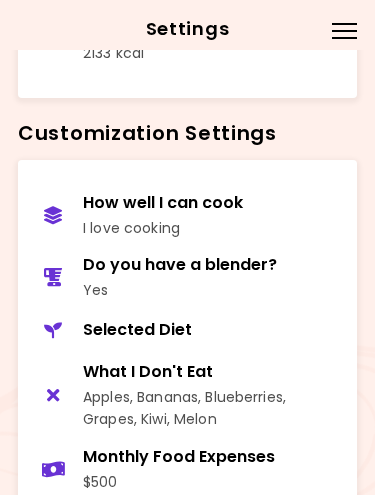 scroll, scrollTop: 858, scrollLeft: 0, axis: vertical 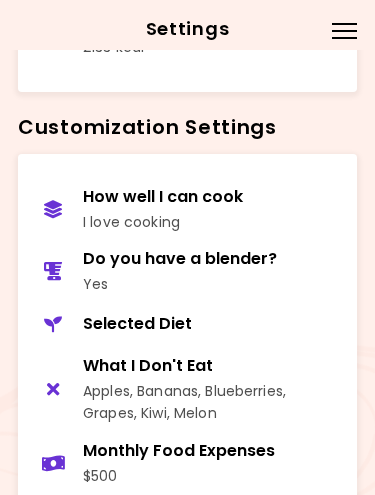click on "How well I can cook I love cooking" at bounding box center (187, 210) 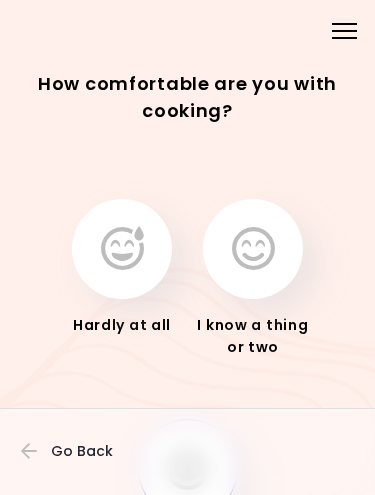 click 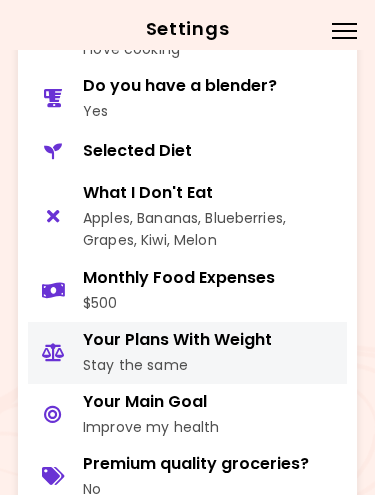 scroll, scrollTop: 1028, scrollLeft: 0, axis: vertical 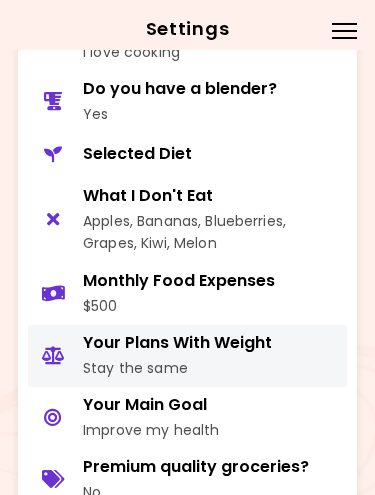 click on "Your Plans With Weight Stay the same" at bounding box center (187, 356) 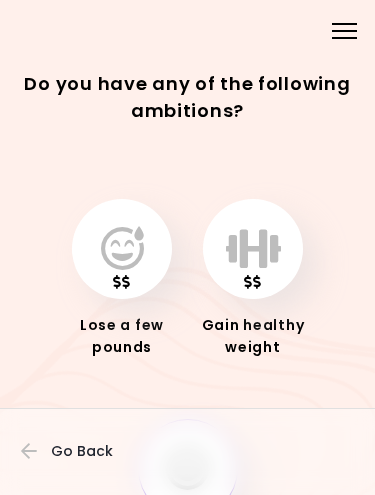 click at bounding box center [122, 249] 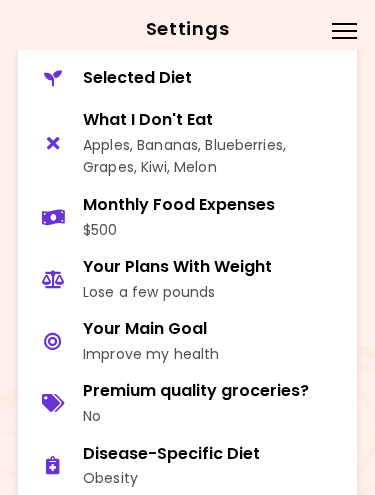 scroll, scrollTop: 1115, scrollLeft: 0, axis: vertical 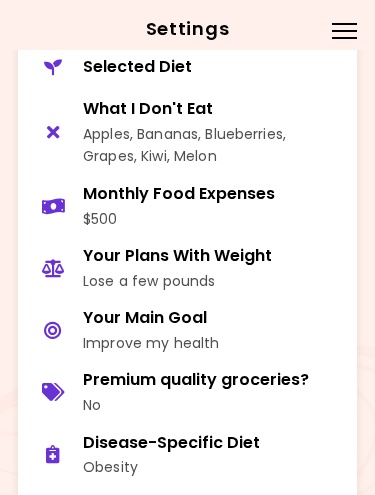 click on "Your Main Goal" at bounding box center [151, 318] 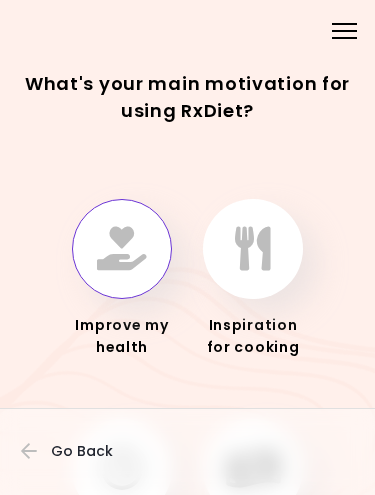 click at bounding box center [122, 249] 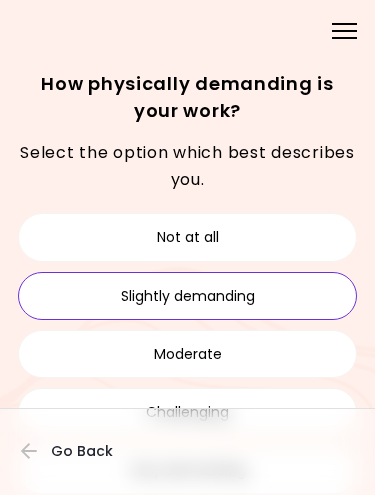 click on "Go Back" at bounding box center [82, 451] 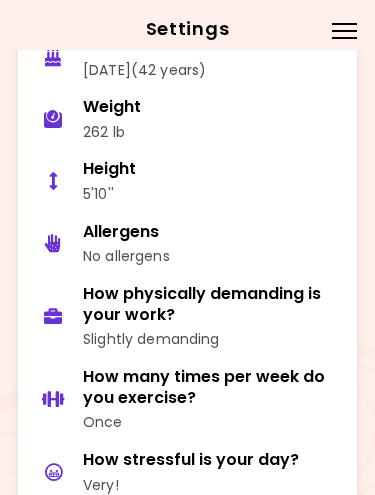 scroll, scrollTop: 167, scrollLeft: 0, axis: vertical 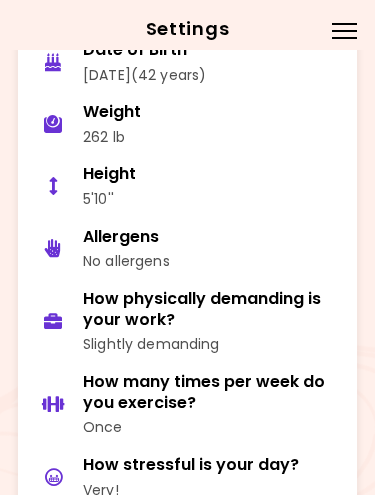 click on "How physically demanding is your work?" at bounding box center (212, 310) 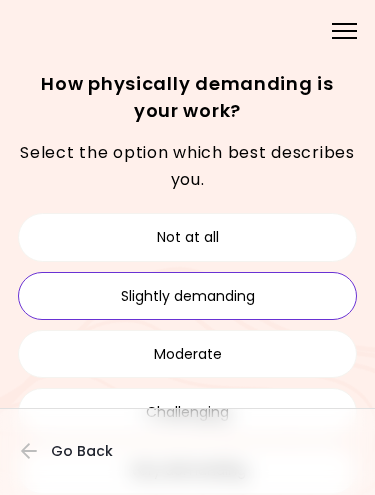 click on "Not at all" at bounding box center [187, 237] 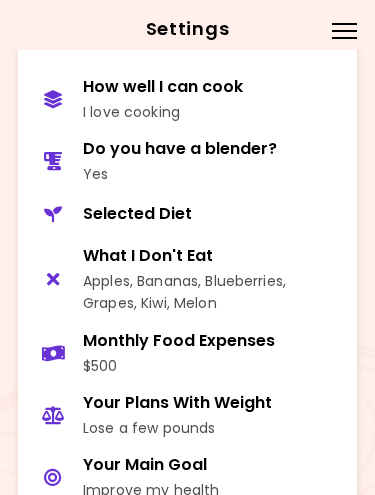 scroll, scrollTop: 969, scrollLeft: 0, axis: vertical 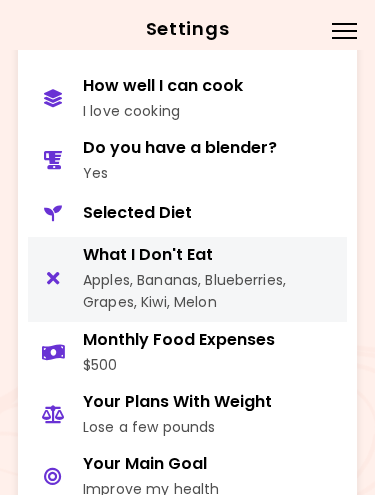 click on "Apples, Bananas, Blueberries, Grapes, Kiwi, Melon" at bounding box center (212, 291) 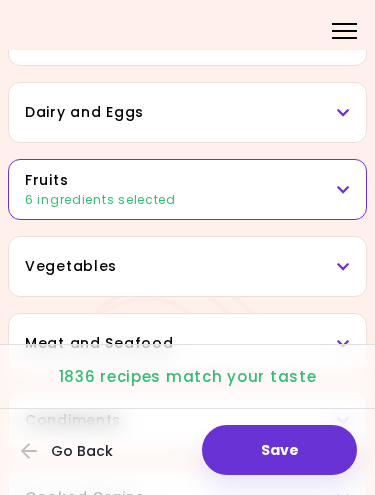 scroll, scrollTop: 165, scrollLeft: 0, axis: vertical 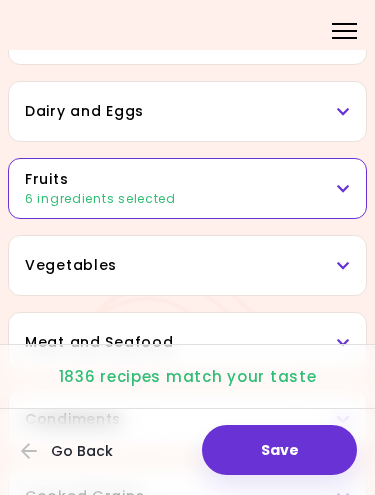 click at bounding box center (343, 189) 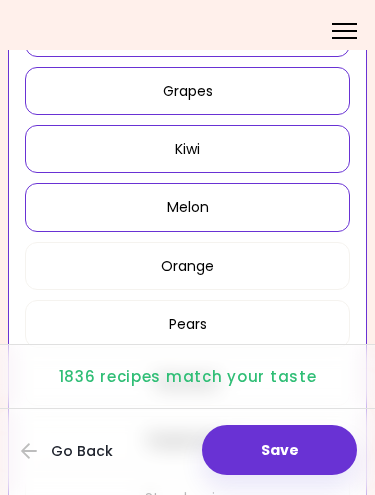 scroll, scrollTop: 499, scrollLeft: 0, axis: vertical 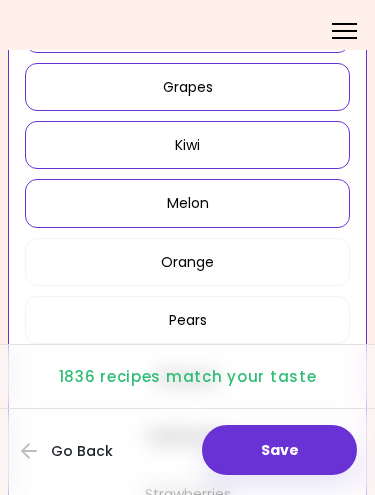 click on "Melon" at bounding box center [187, 203] 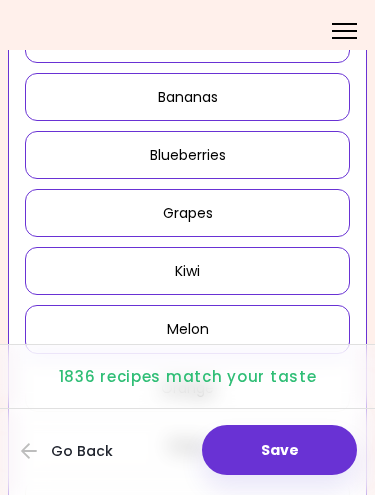 scroll, scrollTop: 370, scrollLeft: 0, axis: vertical 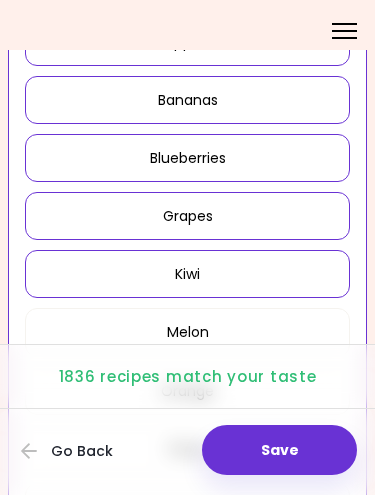 click on "Kiwi" at bounding box center (187, 274) 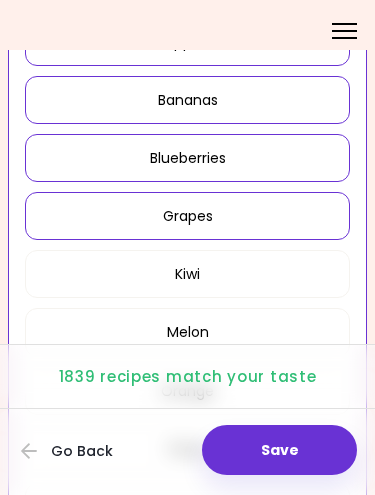 click on "Grapes" at bounding box center [187, 216] 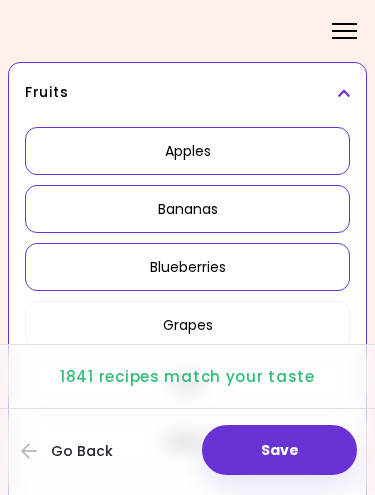 scroll, scrollTop: 260, scrollLeft: 0, axis: vertical 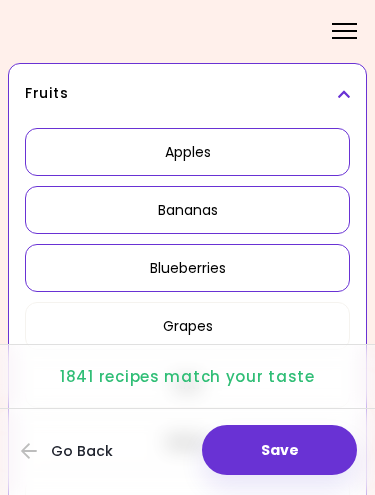 click on "Bananas" at bounding box center [187, 210] 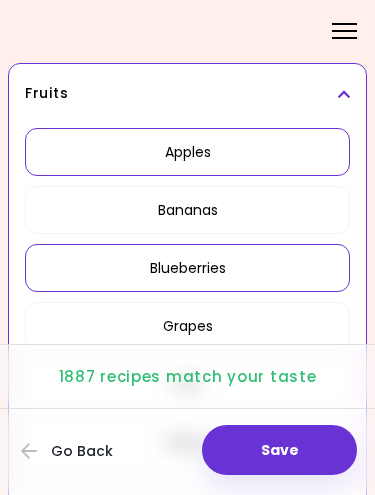 click on "Apples" at bounding box center (187, 152) 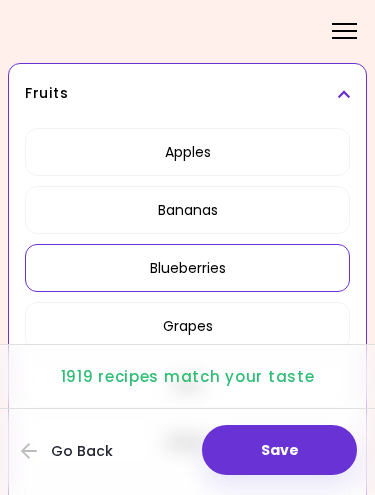 click on "Blueberries" at bounding box center (187, 268) 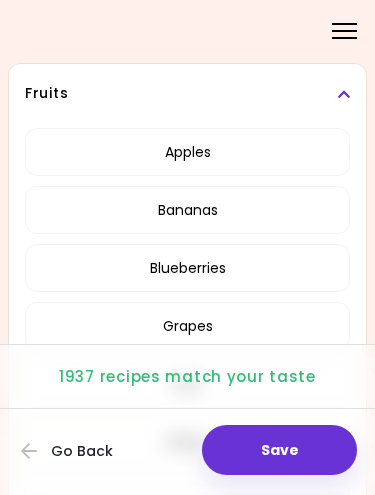 click on "Go Back" at bounding box center (81, 451) 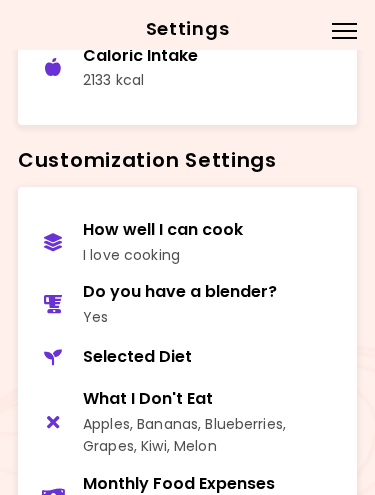 scroll, scrollTop: 943, scrollLeft: 0, axis: vertical 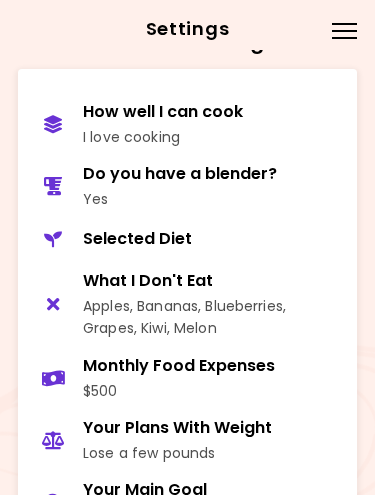click on "Selected Diet" at bounding box center [137, 239] 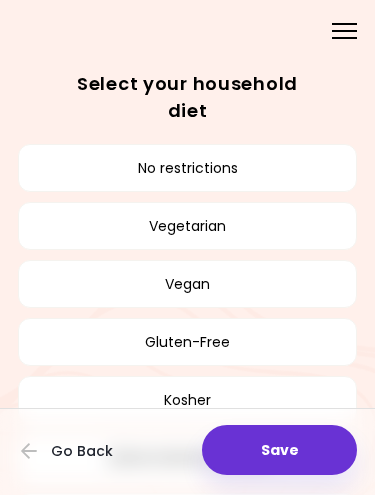 click on "No restrictions" at bounding box center (187, 168) 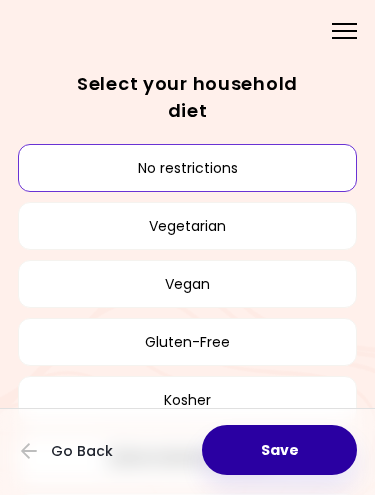 click on "Save" at bounding box center (279, 450) 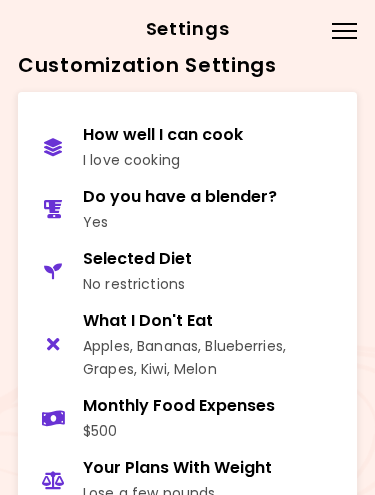 scroll, scrollTop: 923, scrollLeft: 0, axis: vertical 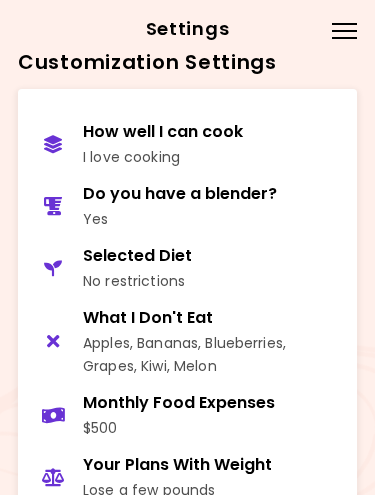 click on "Apples, Bananas, Blueberries, Grapes, Kiwi, Melon" at bounding box center [212, 354] 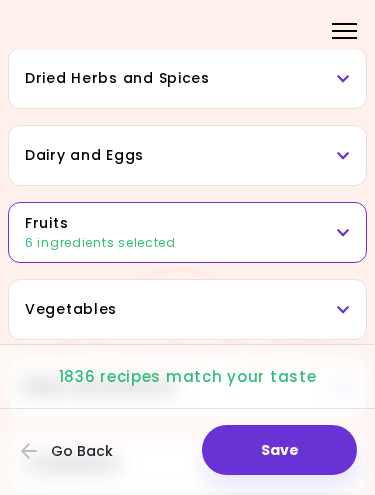 scroll, scrollTop: 119, scrollLeft: 0, axis: vertical 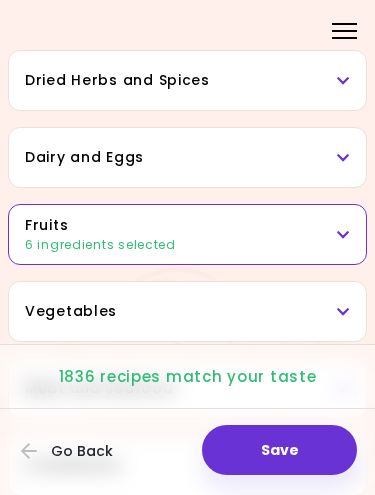 click at bounding box center (343, 235) 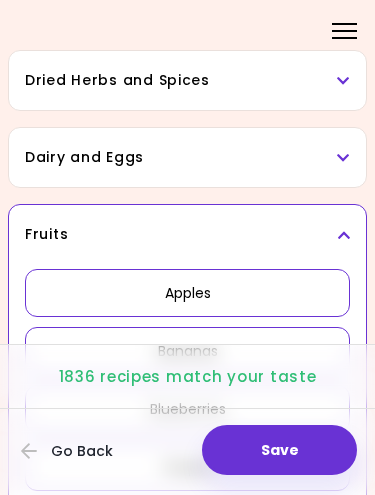 click on "Apples" at bounding box center (187, 293) 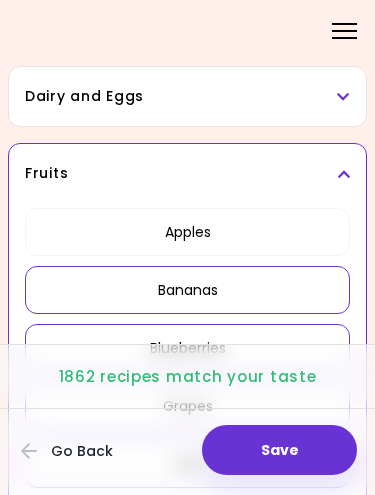 scroll, scrollTop: 181, scrollLeft: 0, axis: vertical 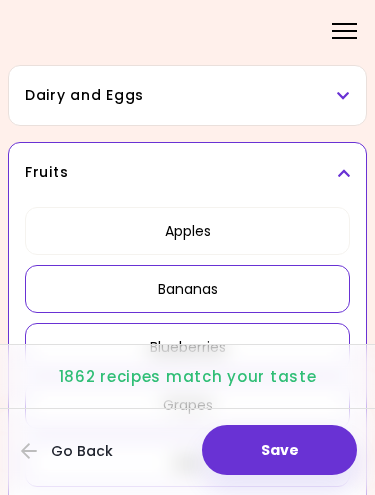 click on "Bananas" at bounding box center [187, 289] 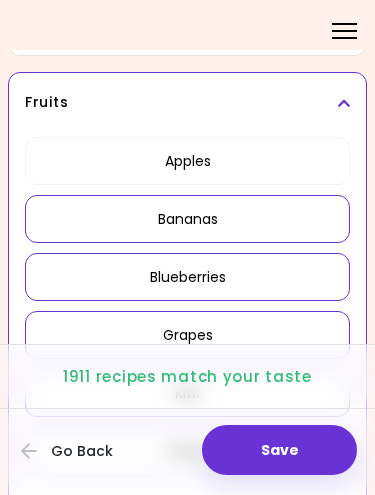 scroll, scrollTop: 260, scrollLeft: 0, axis: vertical 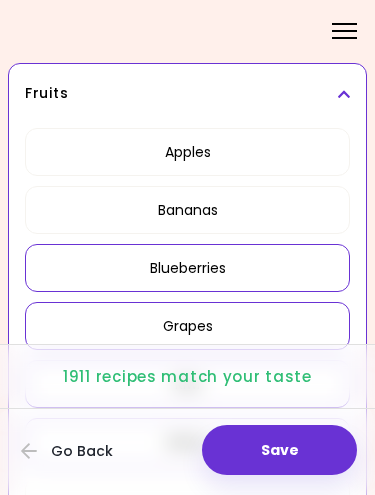click on "Blueberries" at bounding box center [187, 268] 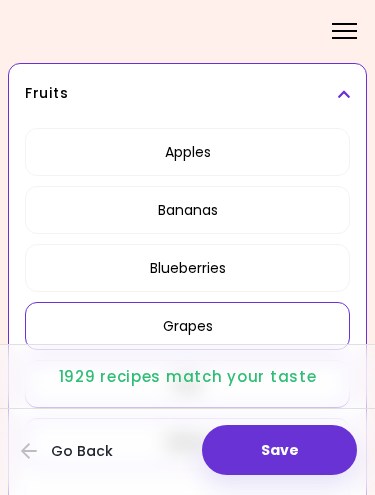 click on "Grapes" at bounding box center [187, 326] 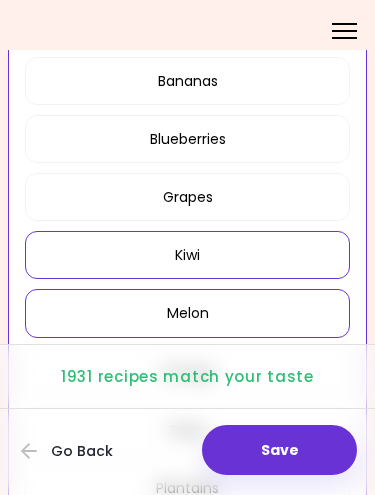 scroll, scrollTop: 391, scrollLeft: 0, axis: vertical 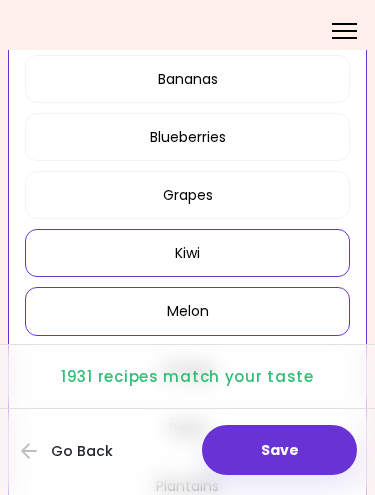 click on "Kiwi" at bounding box center [187, 253] 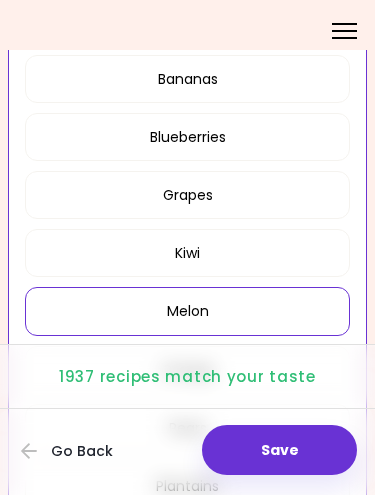 click on "Melon" at bounding box center (187, 311) 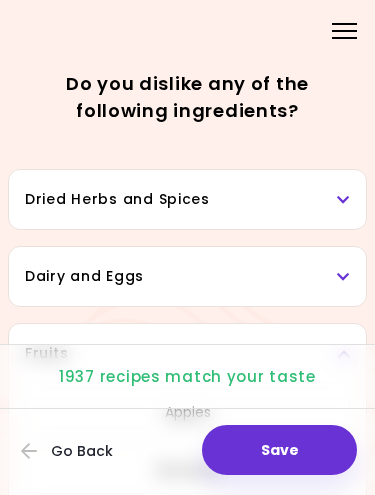 scroll, scrollTop: 0, scrollLeft: 0, axis: both 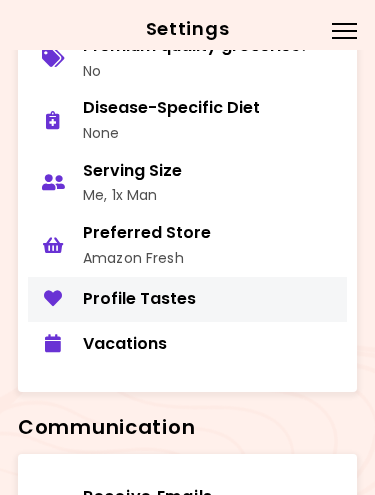 click on "Profile Tastes" at bounding box center [212, 299] 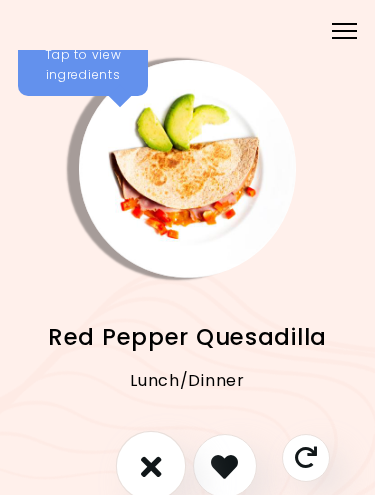 click at bounding box center (150, 466) 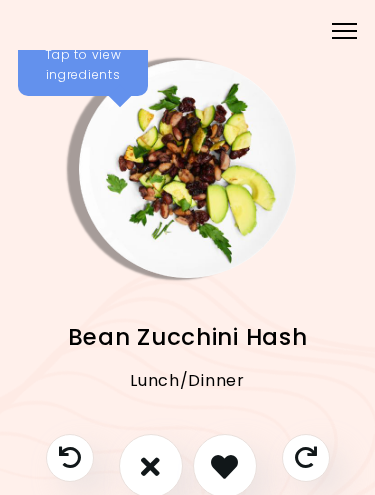 click at bounding box center [150, 466] 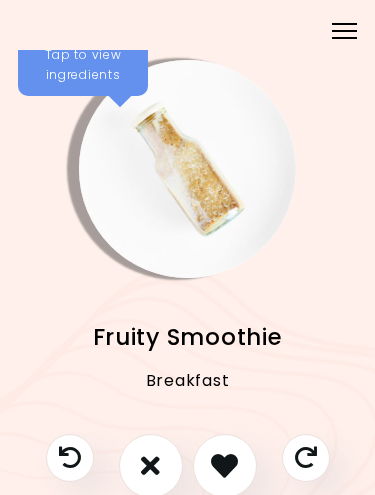 click at bounding box center [188, 169] 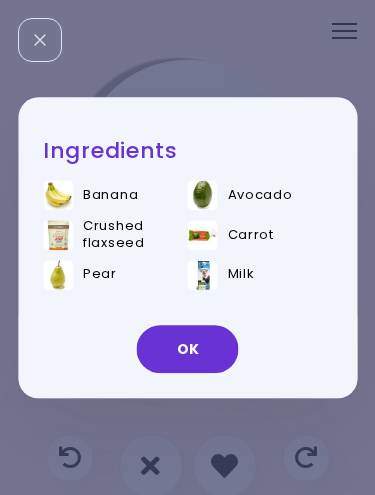 click on "OK" at bounding box center (188, 349) 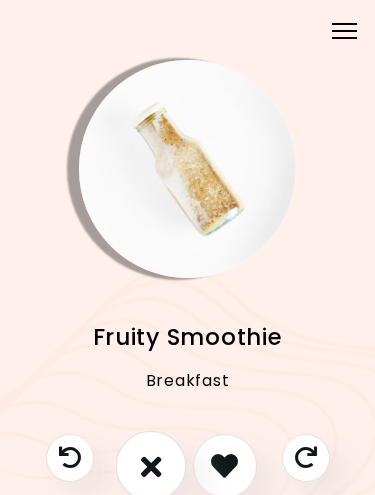 click at bounding box center [150, 466] 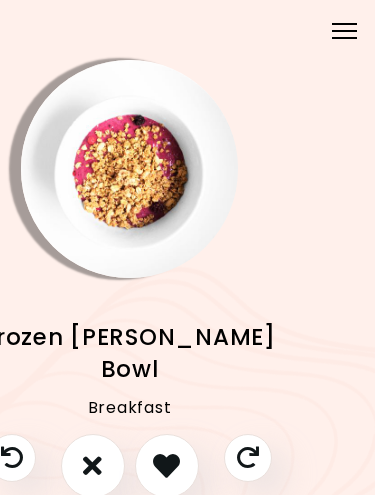 scroll, scrollTop: 0, scrollLeft: 62, axis: horizontal 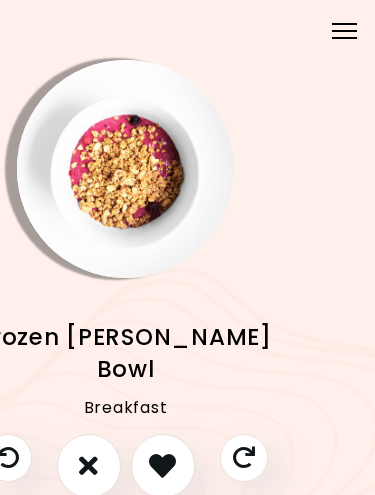 click at bounding box center (88, 465) 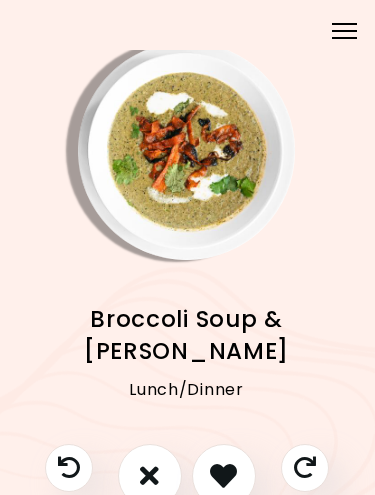 scroll, scrollTop: 21, scrollLeft: 1, axis: both 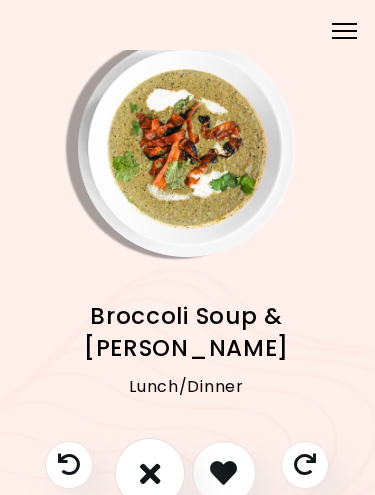 click at bounding box center [149, 472] 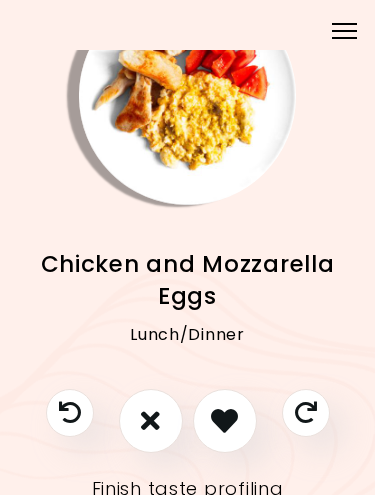 scroll, scrollTop: 71, scrollLeft: 0, axis: vertical 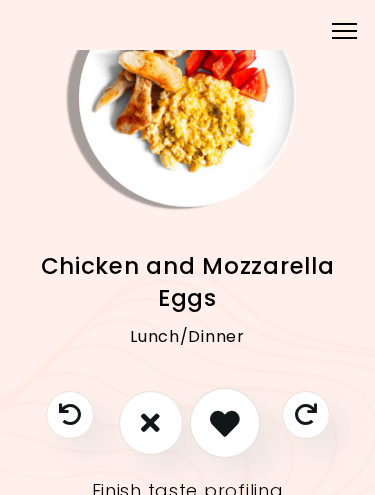 click at bounding box center (225, 423) 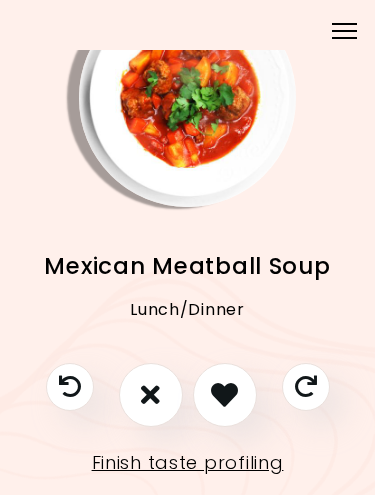 click at bounding box center [224, 394] 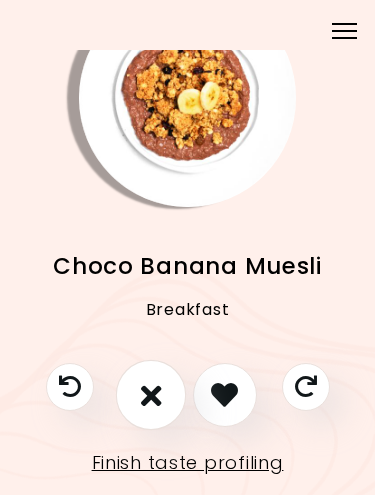 click at bounding box center (150, 395) 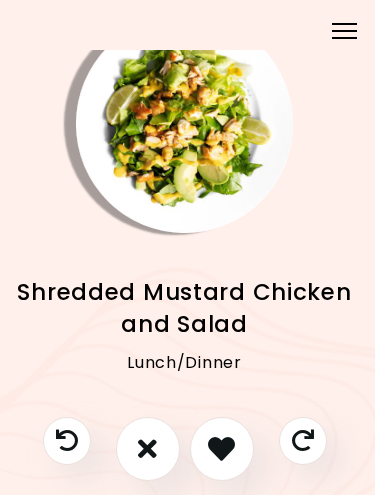 scroll, scrollTop: 45, scrollLeft: 2, axis: both 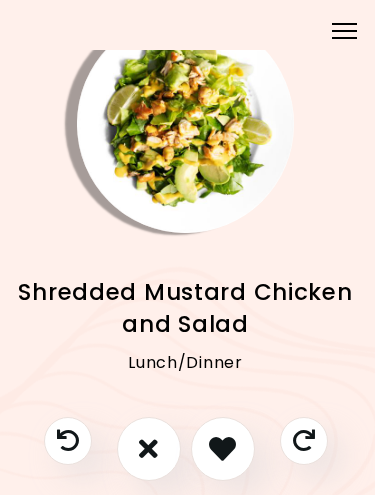 click at bounding box center (148, 448) 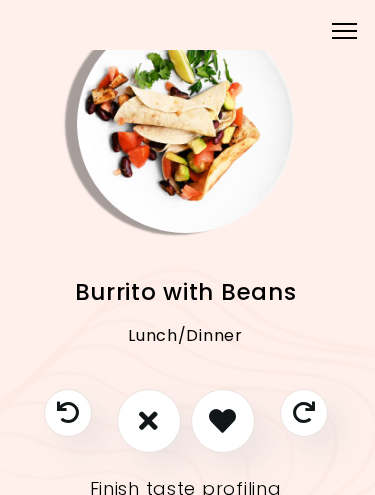 click at bounding box center [222, 420] 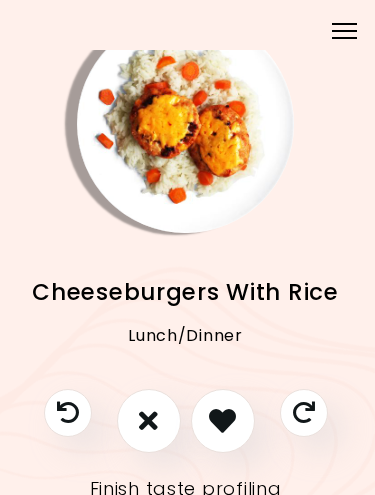 click at bounding box center (222, 420) 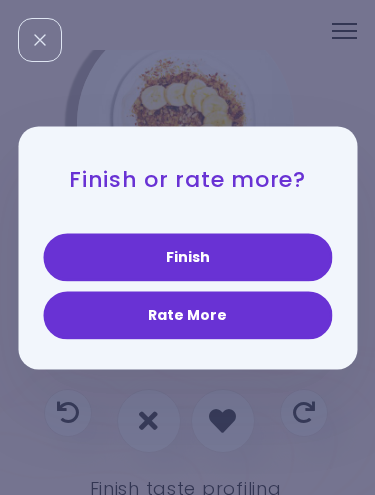 click on "Rate More" at bounding box center [187, 315] 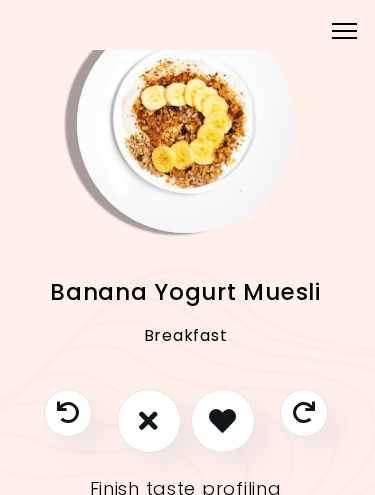 click at bounding box center [148, 420] 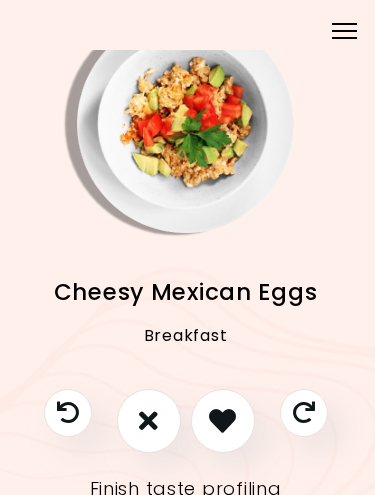 click at bounding box center (222, 420) 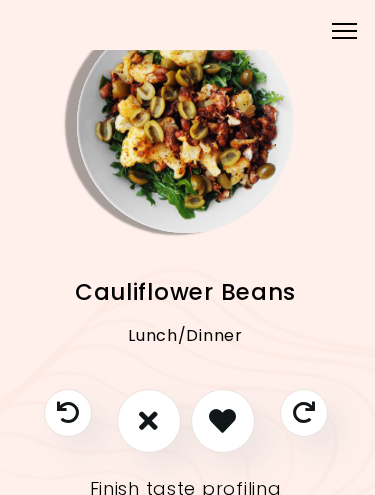 click at bounding box center (148, 420) 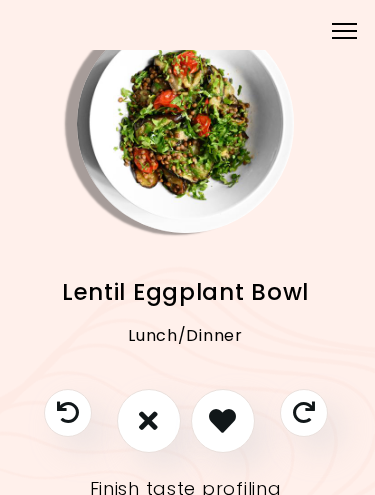 click at bounding box center (148, 420) 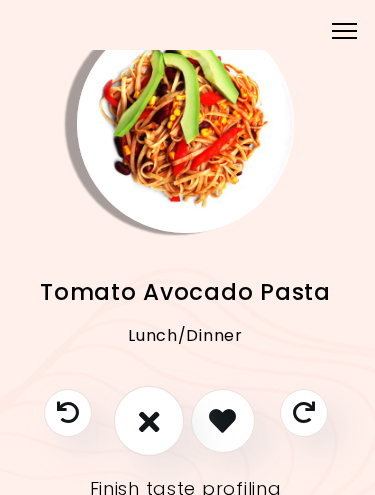 click at bounding box center (148, 421) 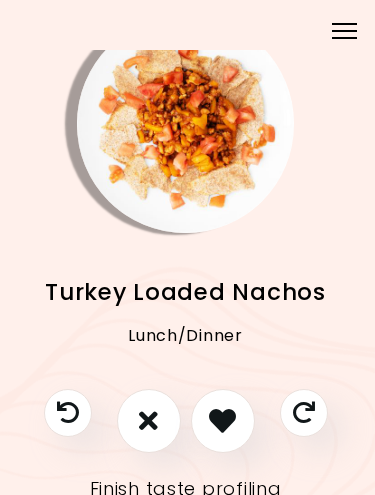 click at bounding box center [222, 420] 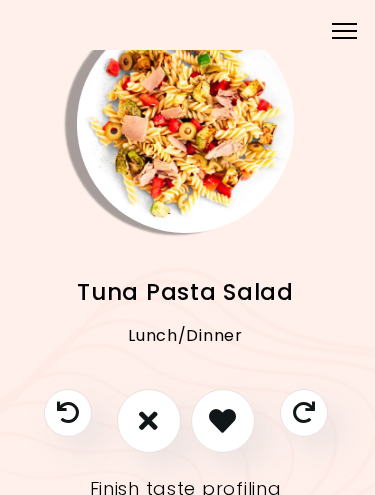 click at bounding box center (148, 420) 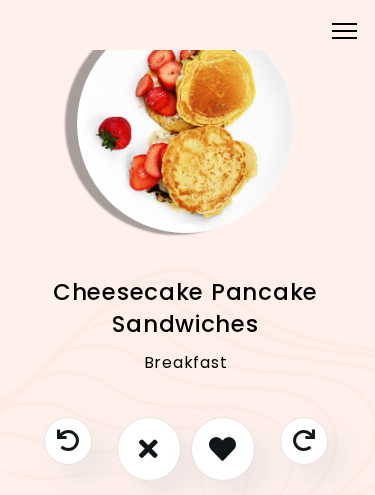 click at bounding box center (222, 448) 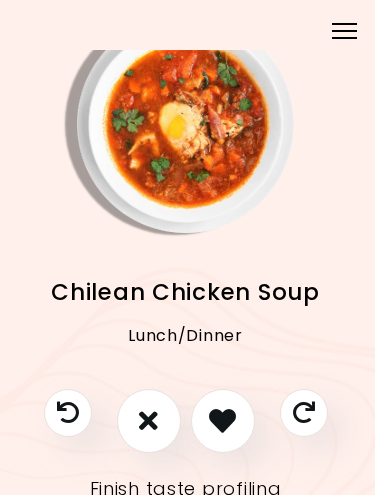 click at bounding box center [222, 420] 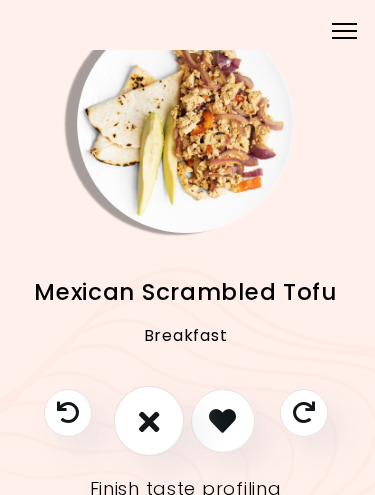 click at bounding box center [148, 421] 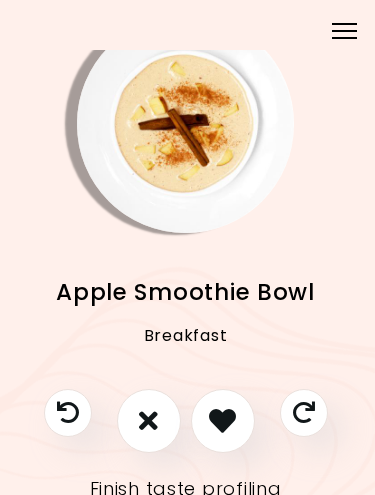 click at bounding box center (148, 420) 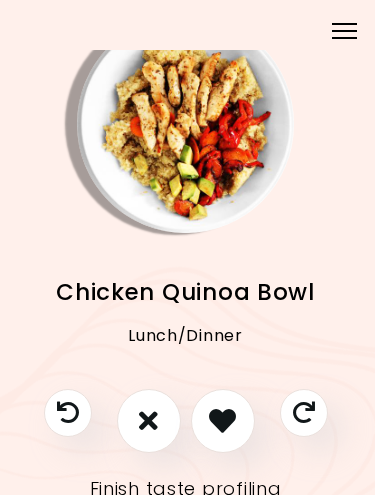 click at bounding box center (148, 420) 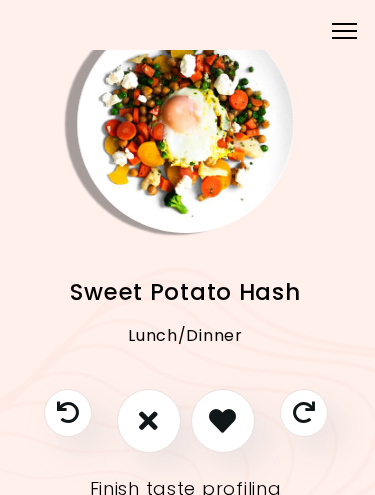 click at bounding box center (148, 420) 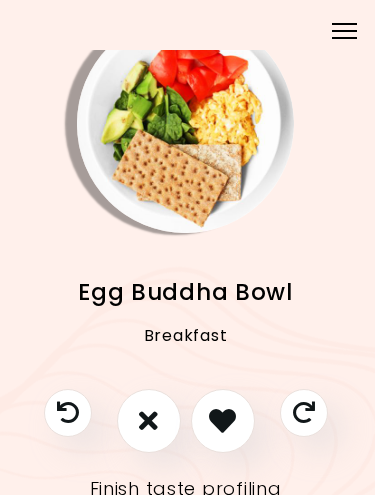 click at bounding box center (148, 420) 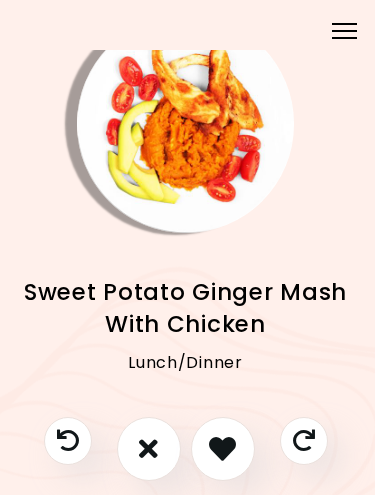click at bounding box center (149, 449) 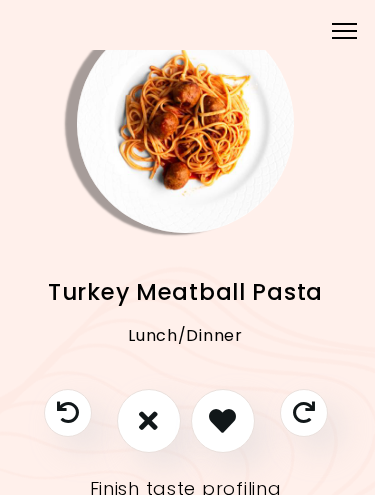 click at bounding box center (222, 420) 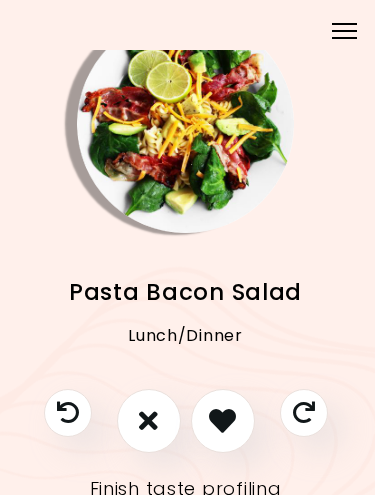 click at bounding box center [222, 420] 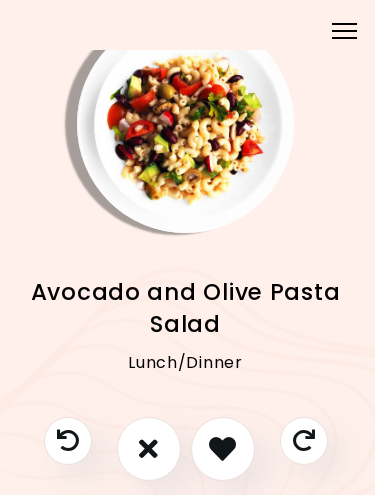 click at bounding box center (148, 448) 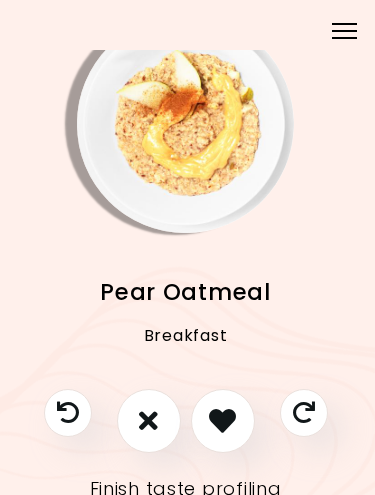 click at bounding box center (148, 420) 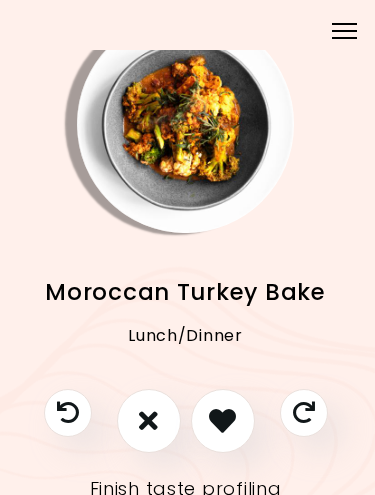 click at bounding box center [149, 421] 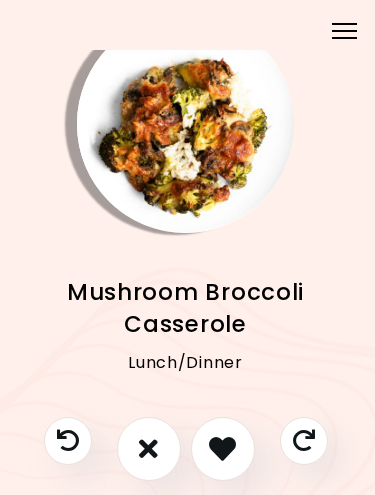 click at bounding box center (68, 441) 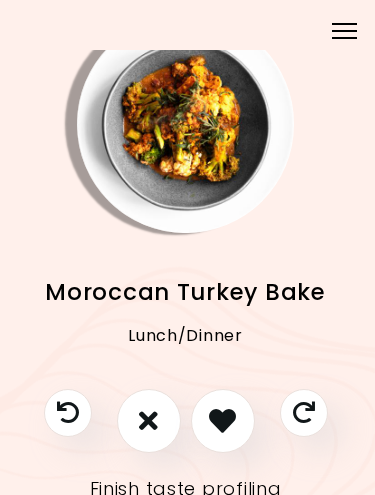 click at bounding box center (149, 421) 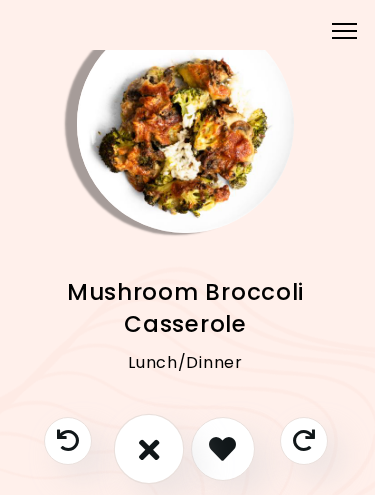 click at bounding box center [148, 449] 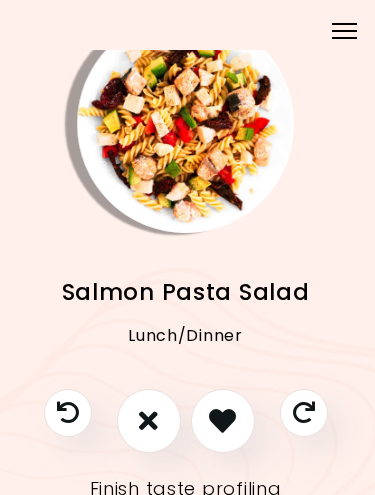 click at bounding box center (148, 420) 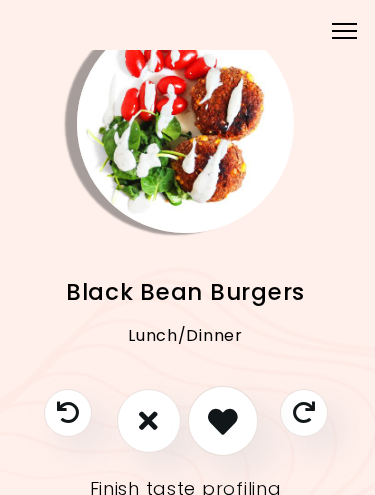 click at bounding box center [223, 421] 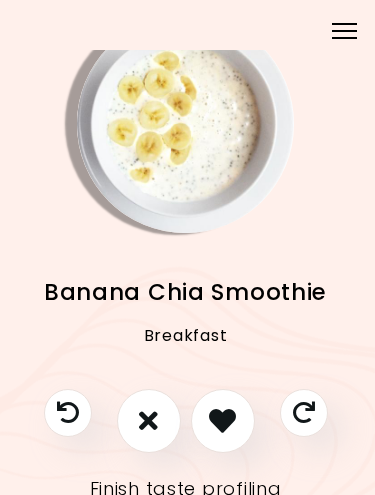 click at bounding box center (222, 420) 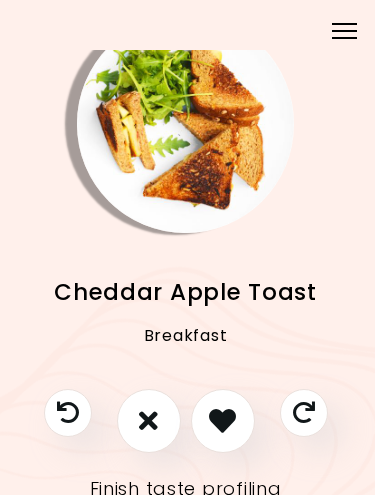 click at bounding box center (148, 420) 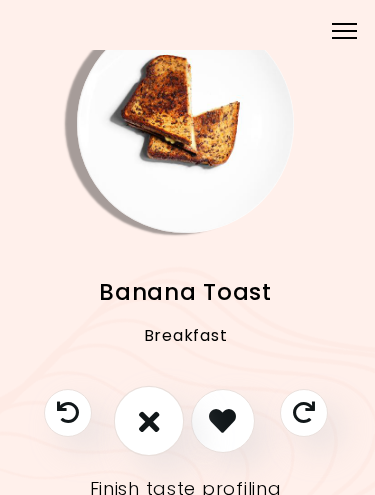 click at bounding box center (148, 421) 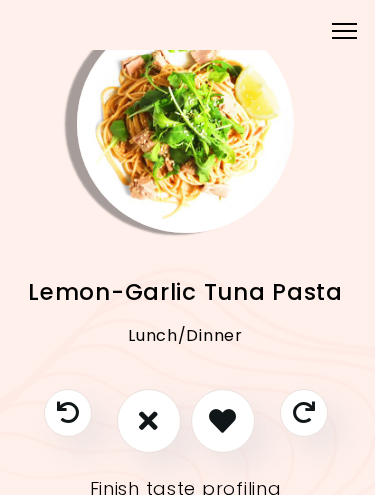 click at bounding box center [223, 421] 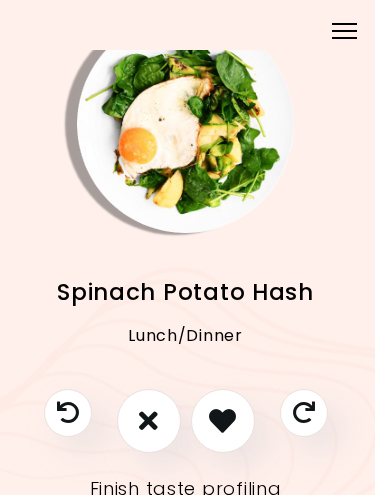 click at bounding box center [223, 421] 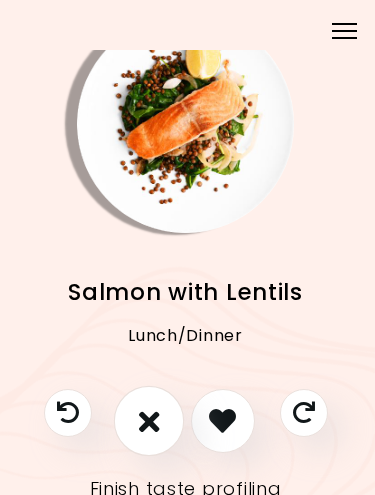 click at bounding box center (148, 420) 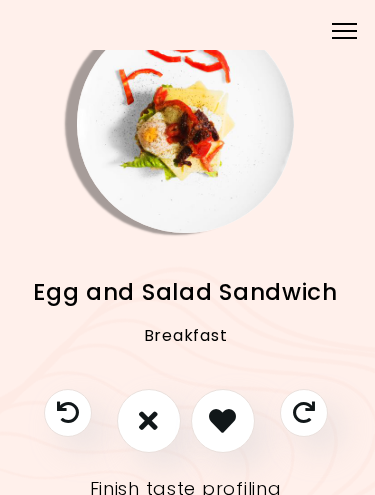 click at bounding box center [148, 420] 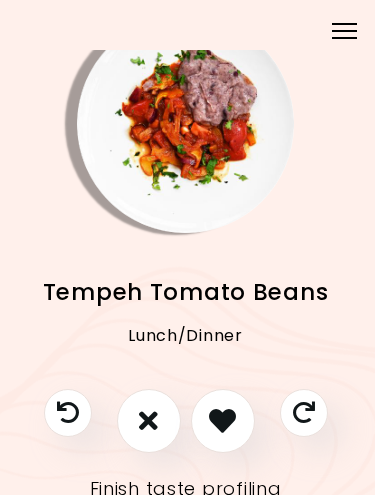 click at bounding box center [148, 420] 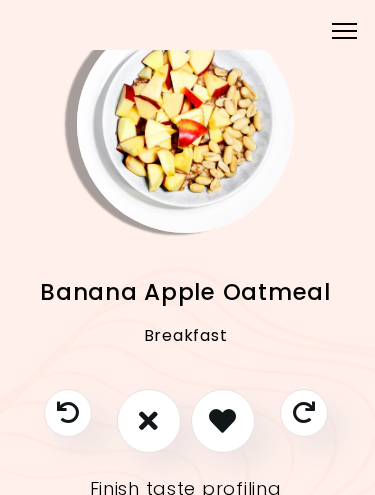 click at bounding box center [148, 420] 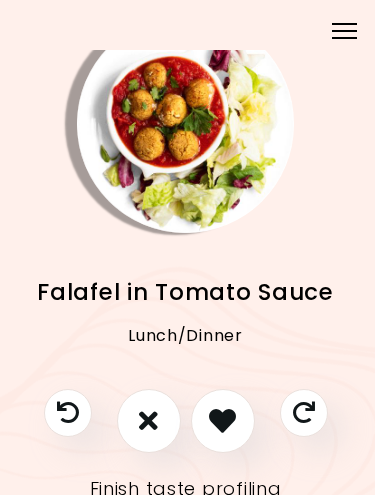 click at bounding box center (223, 421) 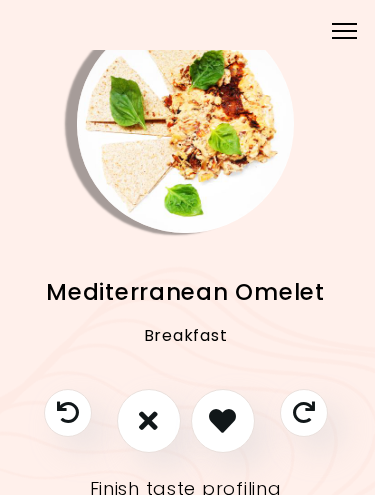 click at bounding box center [148, 420] 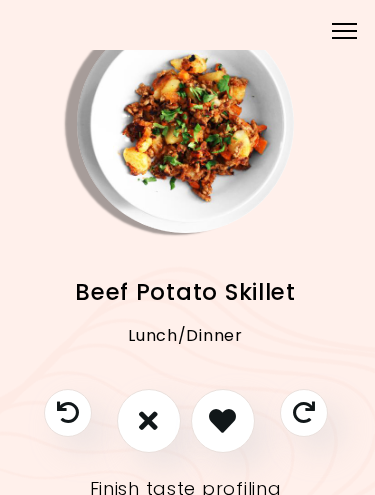 click at bounding box center (222, 420) 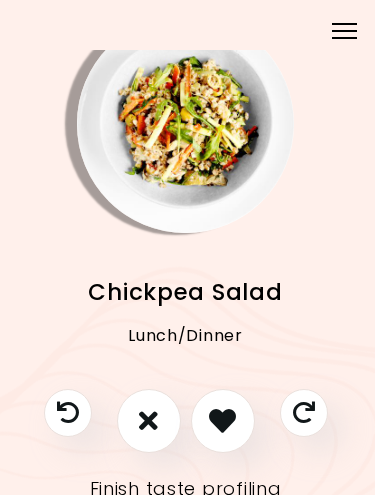 click at bounding box center [148, 420] 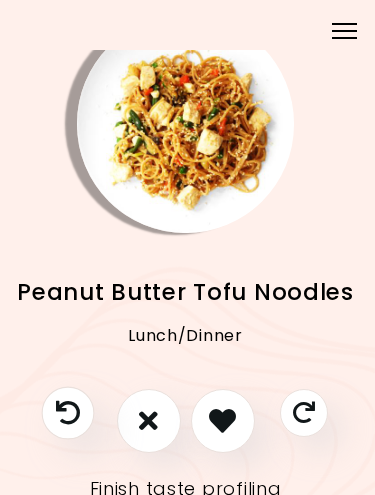 click at bounding box center (67, 412) 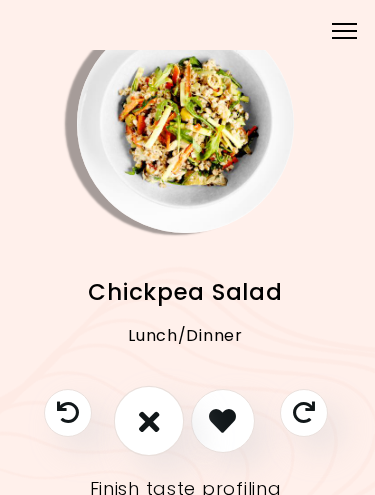click at bounding box center (148, 421) 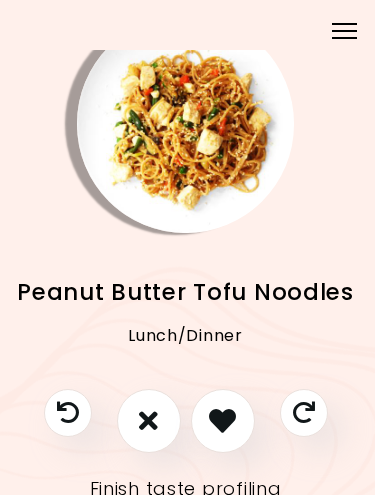click at bounding box center [222, 420] 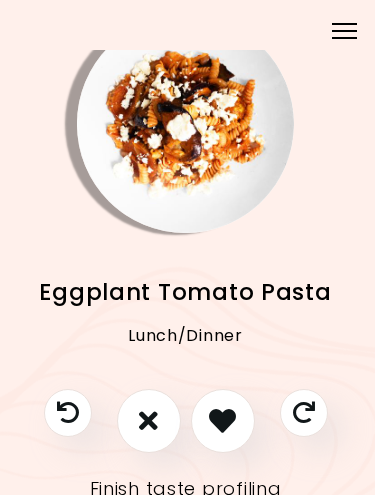 click at bounding box center (222, 420) 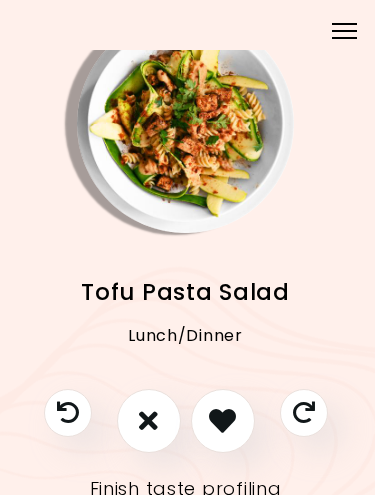 click at bounding box center (68, 413) 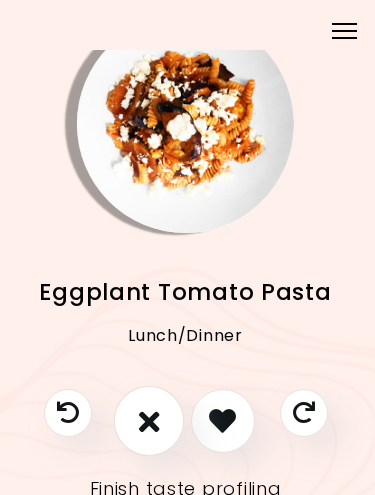 click at bounding box center (148, 421) 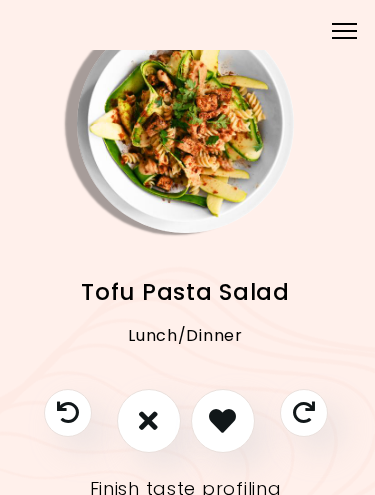 click at bounding box center [148, 420] 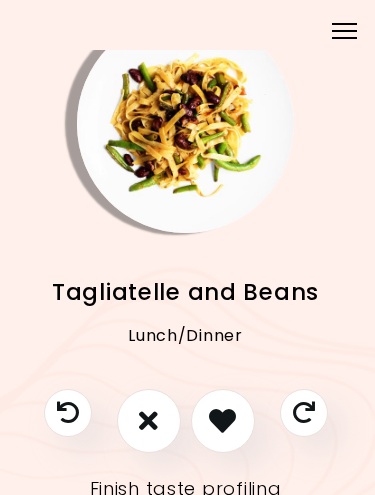 click at bounding box center (148, 420) 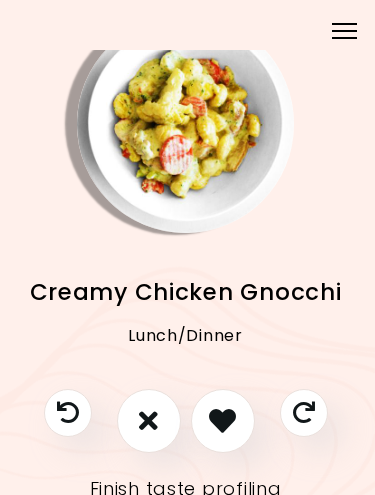 click at bounding box center [222, 420] 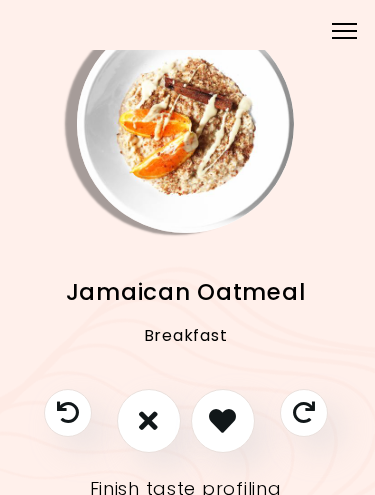 click at bounding box center [149, 421] 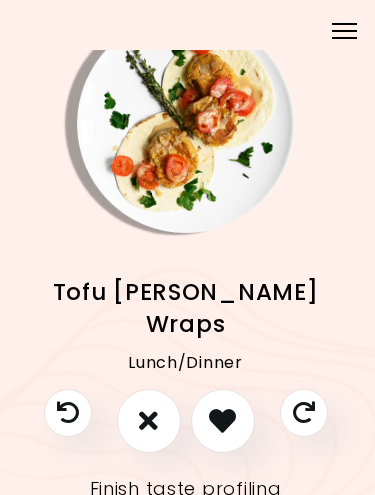click at bounding box center [148, 420] 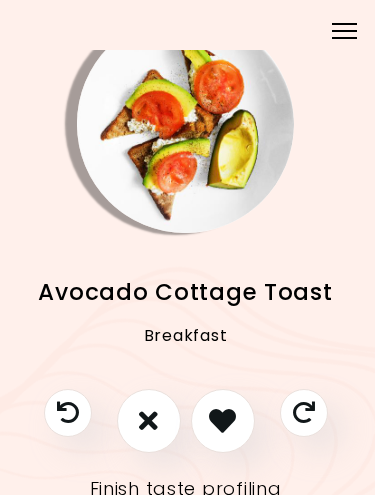 click at bounding box center (148, 420) 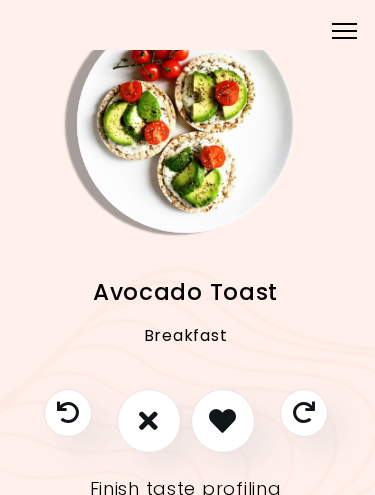 click at bounding box center (148, 420) 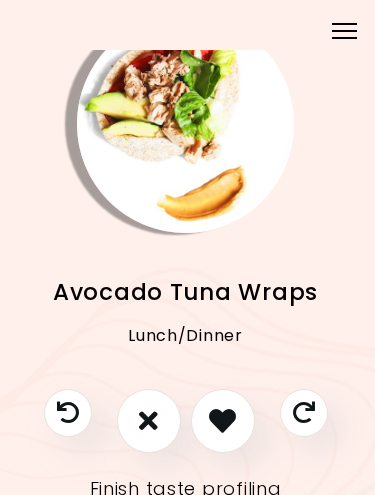 click at bounding box center [148, 420] 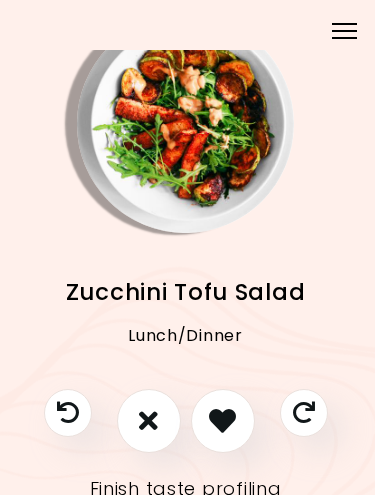 click at bounding box center (148, 420) 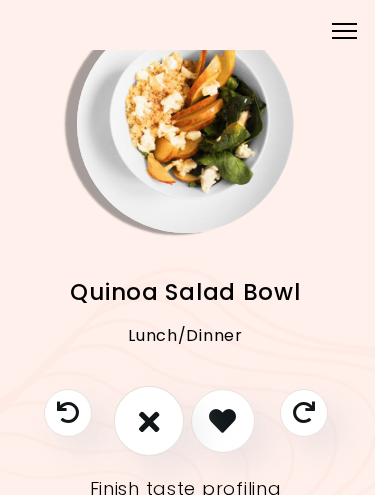 click at bounding box center (148, 421) 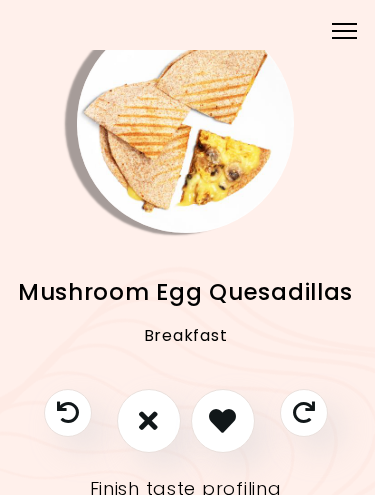 click at bounding box center [148, 420] 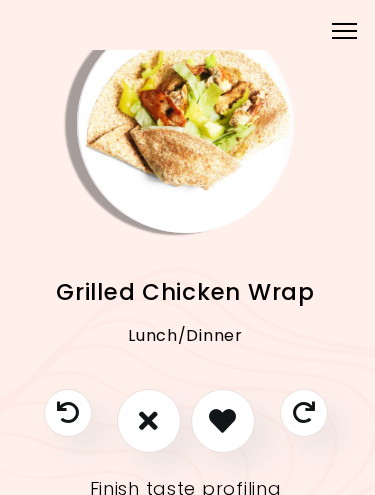 click on "Finish taste profiling" at bounding box center (186, 489) 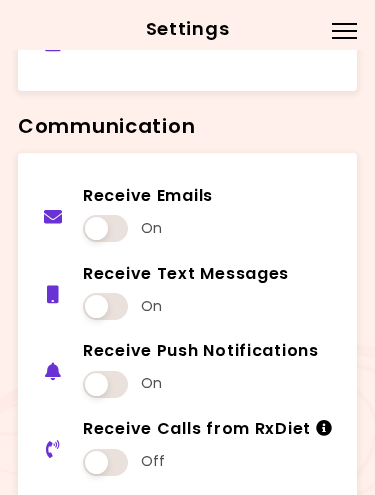 scroll, scrollTop: 1757, scrollLeft: 0, axis: vertical 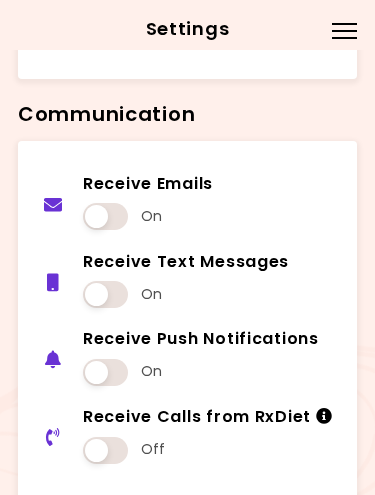 click at bounding box center (324, 416) 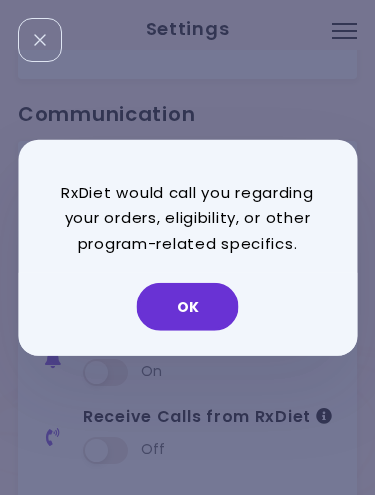 click on "OK" at bounding box center [188, 307] 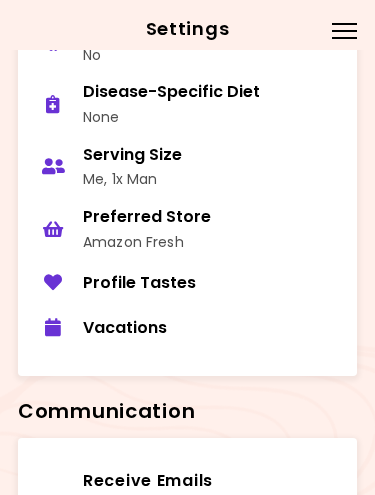 scroll, scrollTop: 1454, scrollLeft: 0, axis: vertical 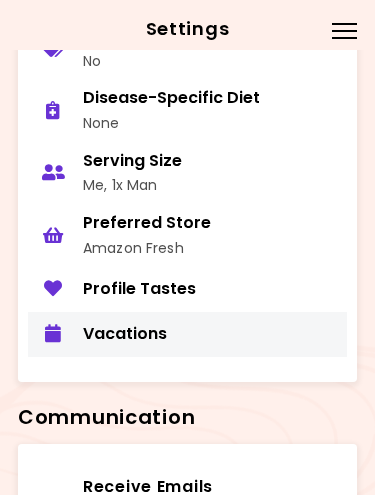 click on "Vacations" at bounding box center [212, 334] 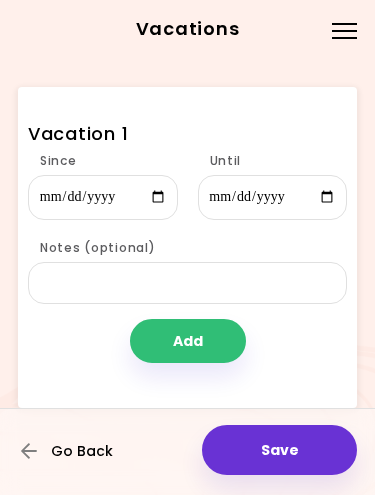 click on "Go Back" at bounding box center (82, 451) 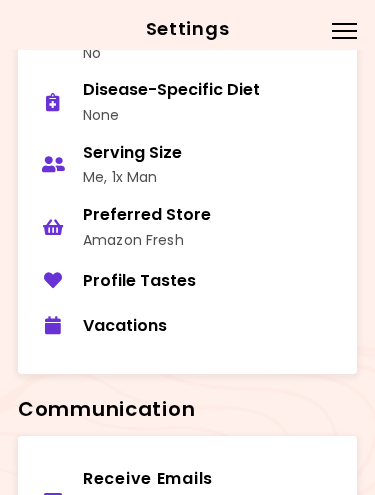 scroll, scrollTop: 1397, scrollLeft: 0, axis: vertical 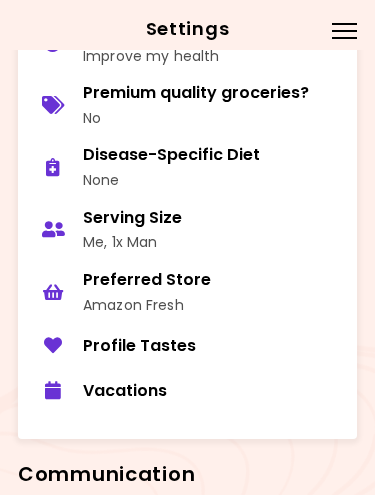 click on "Profile Tastes" at bounding box center [212, 346] 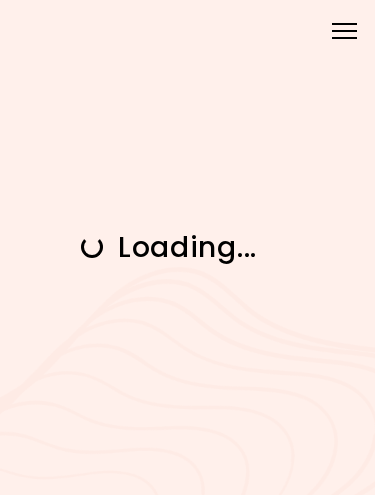 scroll, scrollTop: 0, scrollLeft: 0, axis: both 